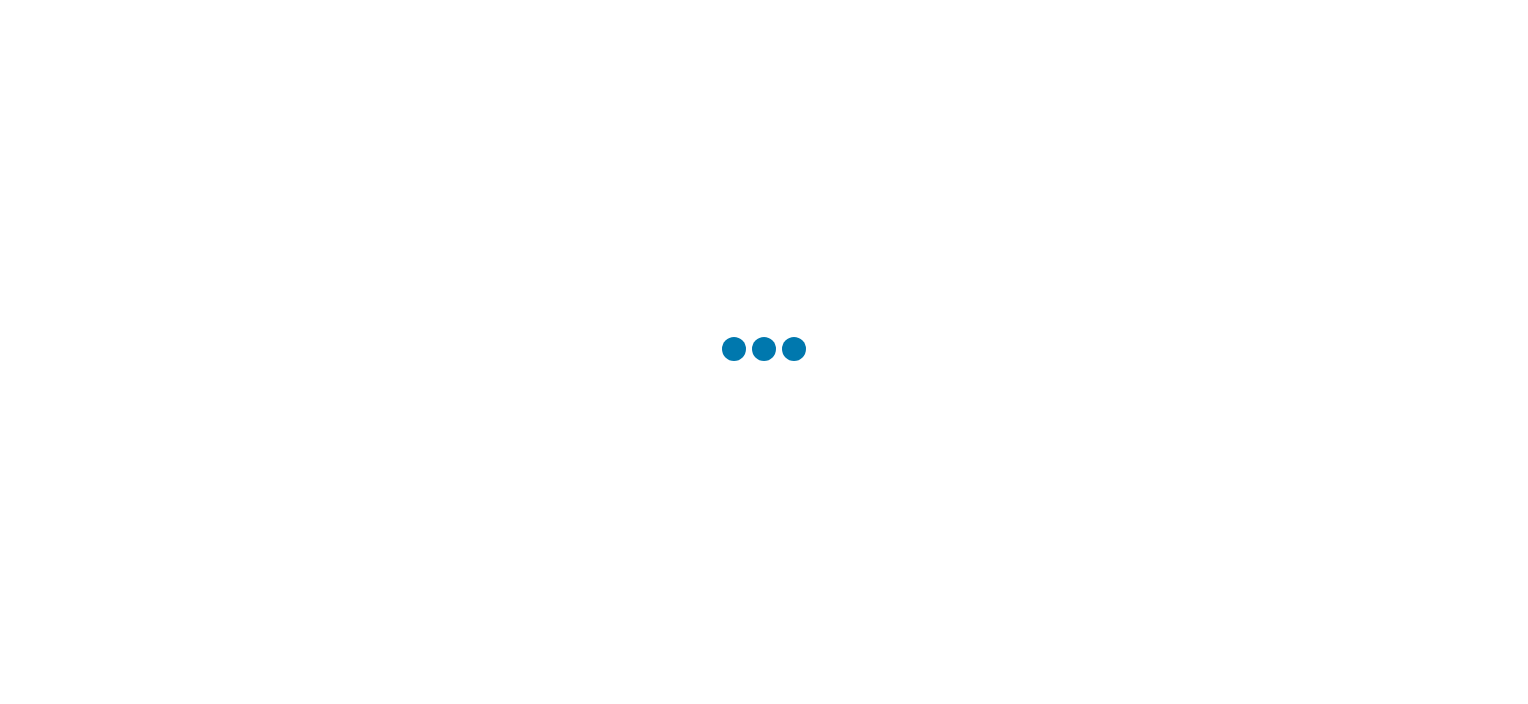 scroll, scrollTop: 0, scrollLeft: 0, axis: both 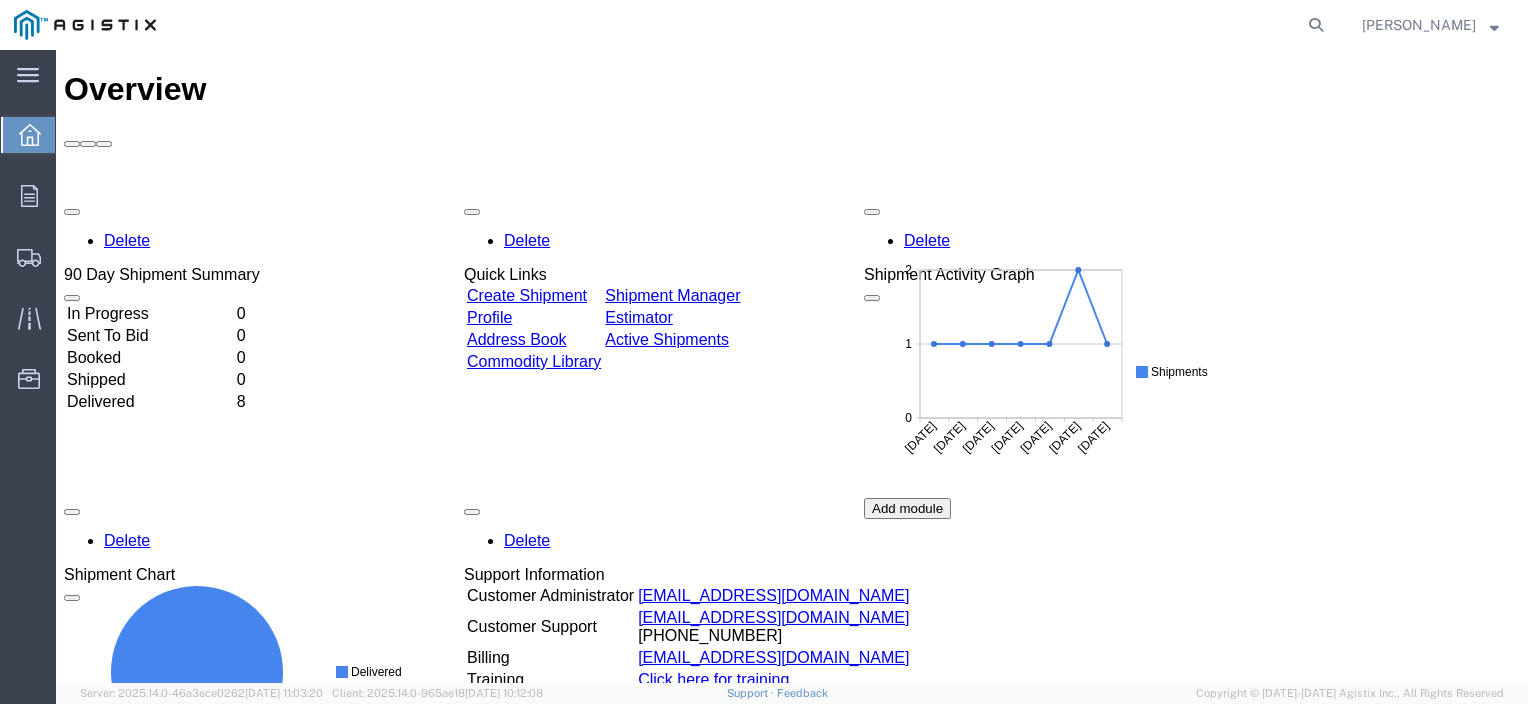 click on "Delete
90 Day Shipment Summary
In Progress
0
Sent To Bid
0
Booked
0
Shipped
0
Delivered
8
Delete
Quick Links
Create Shipment
Shipment Manager
Profile
Estimator
Address Book
Active Shipments
Delete
Shipment Activity Graph
Delete
Billing" at bounding box center [792, 498] 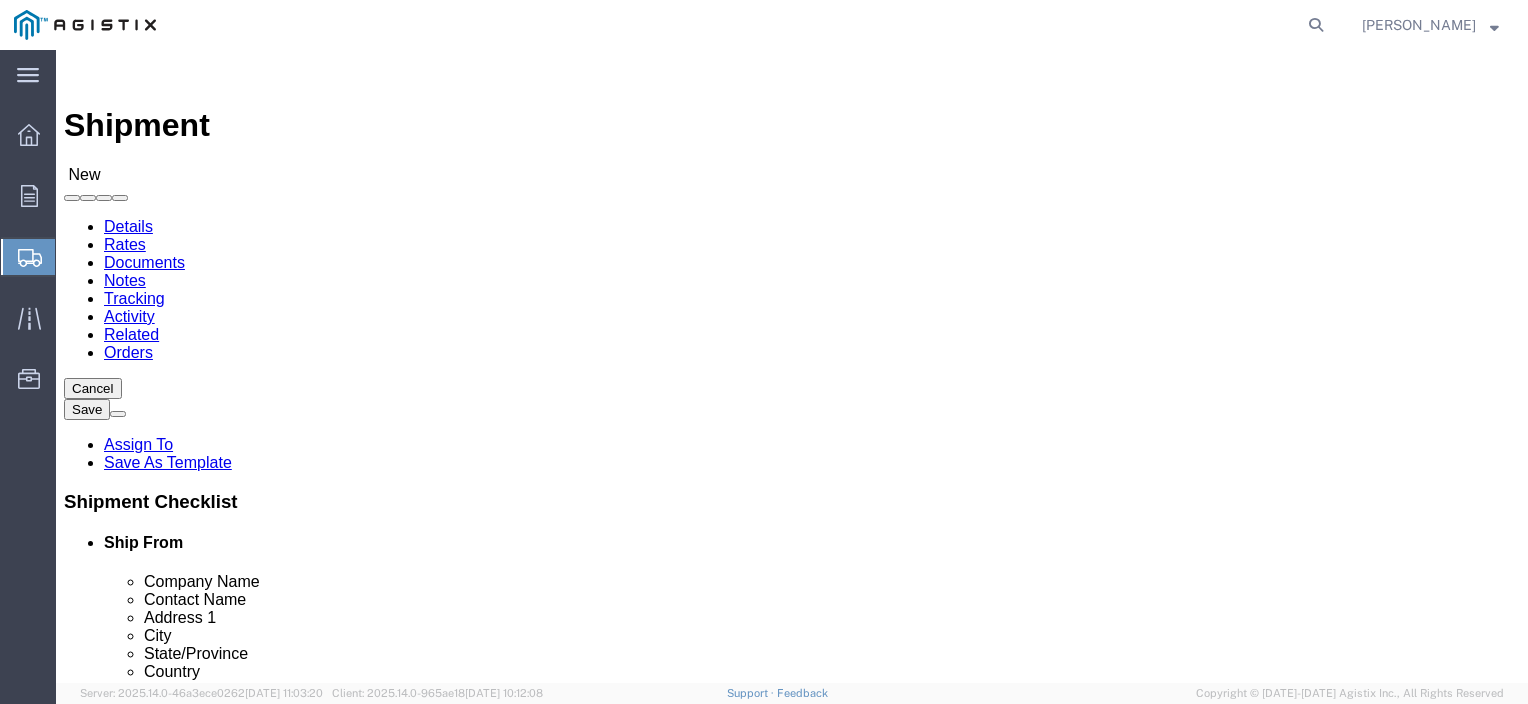 select 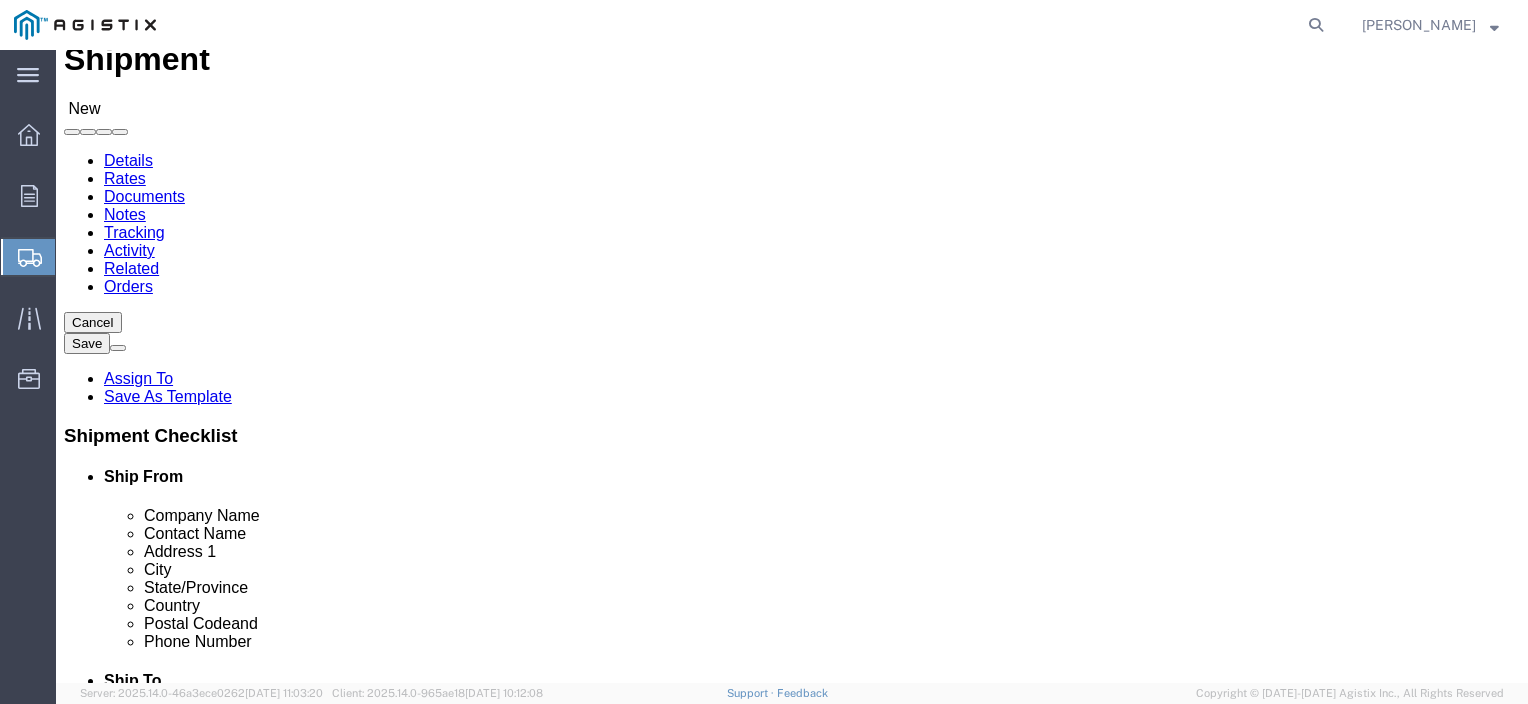 scroll, scrollTop: 100, scrollLeft: 0, axis: vertical 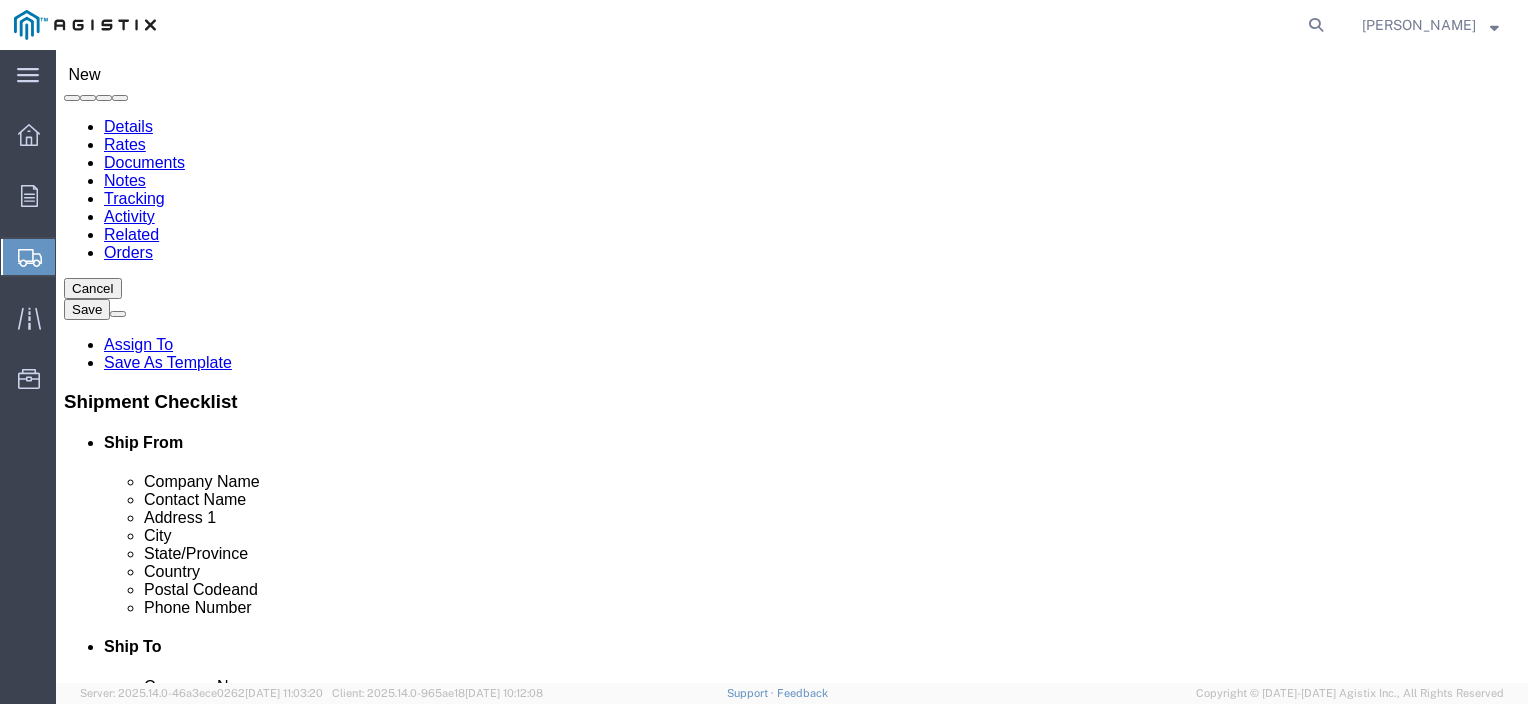 click 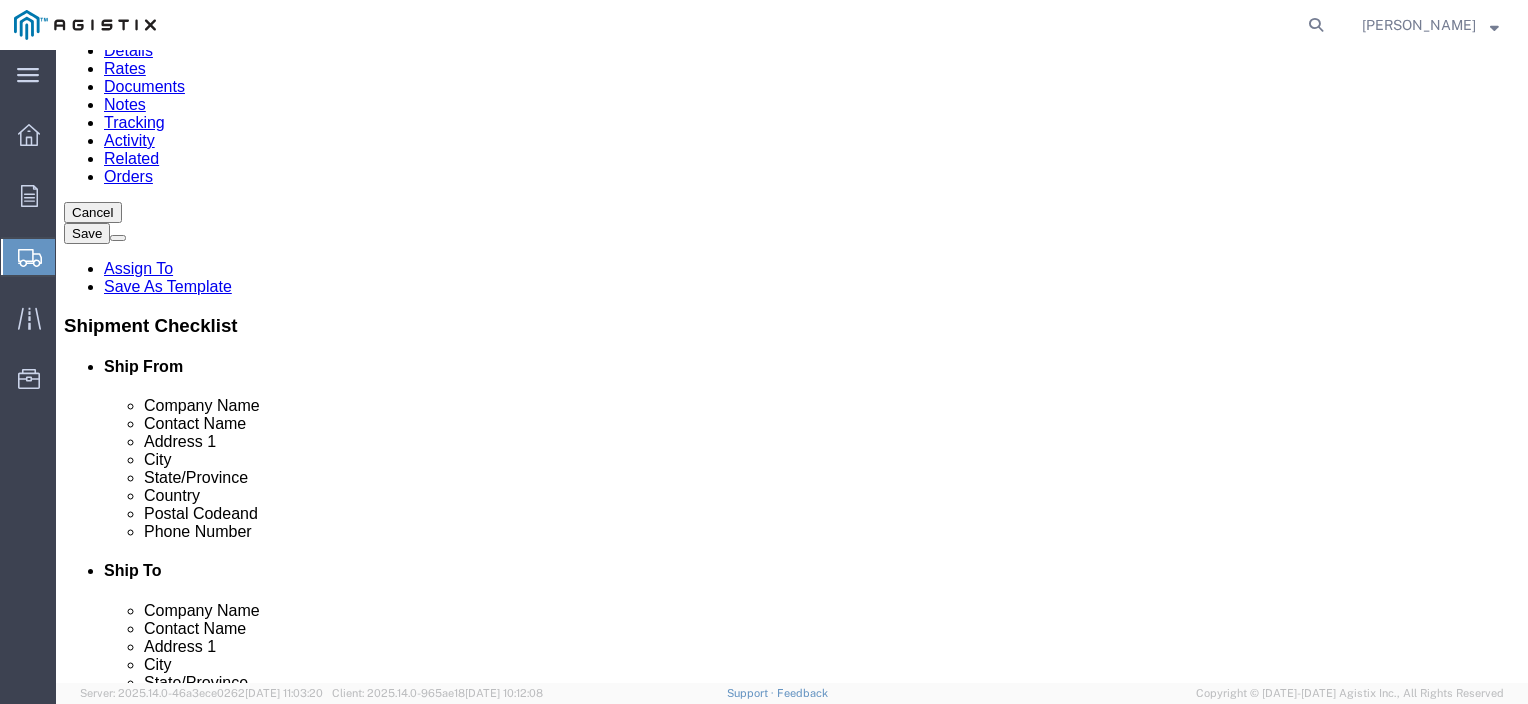 scroll, scrollTop: 200, scrollLeft: 0, axis: vertical 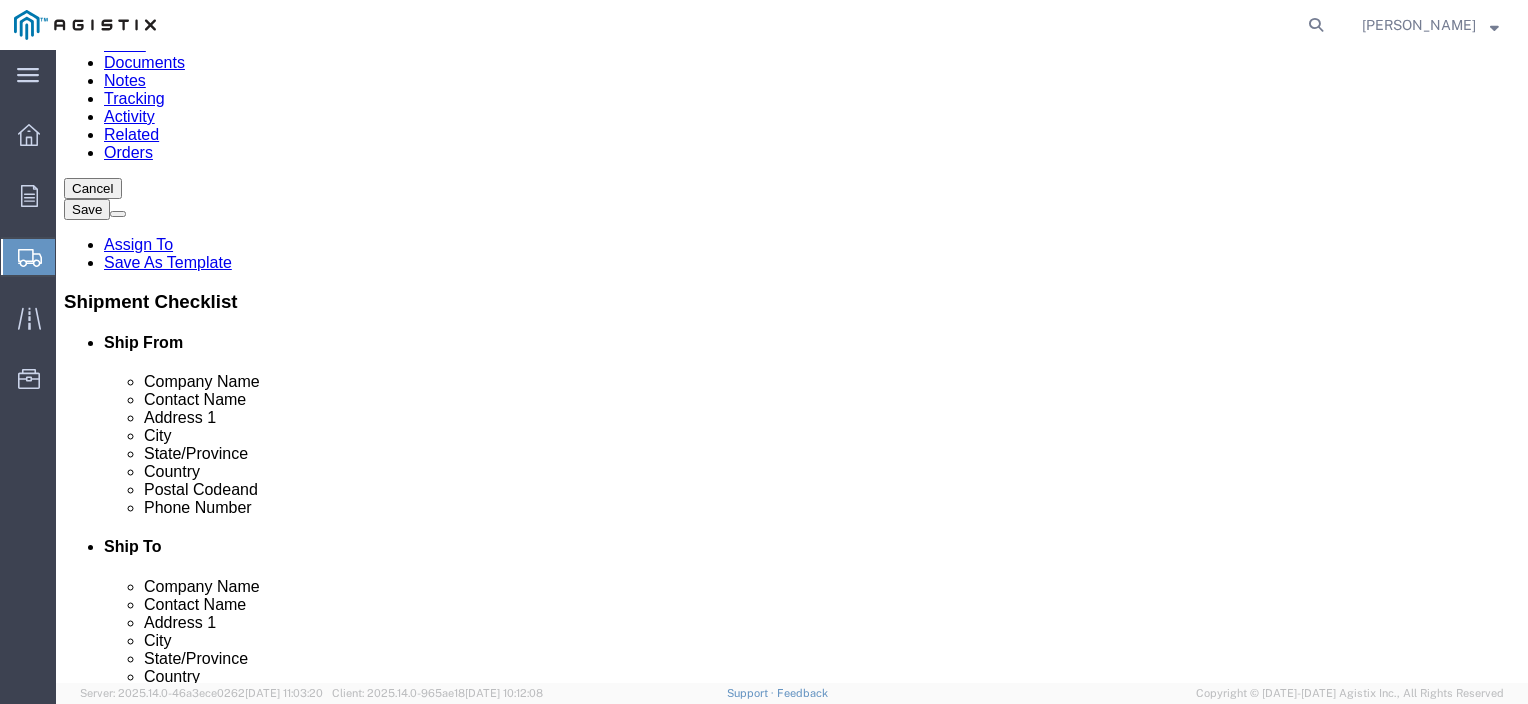 type on "[PERSON_NAME] Plastics" 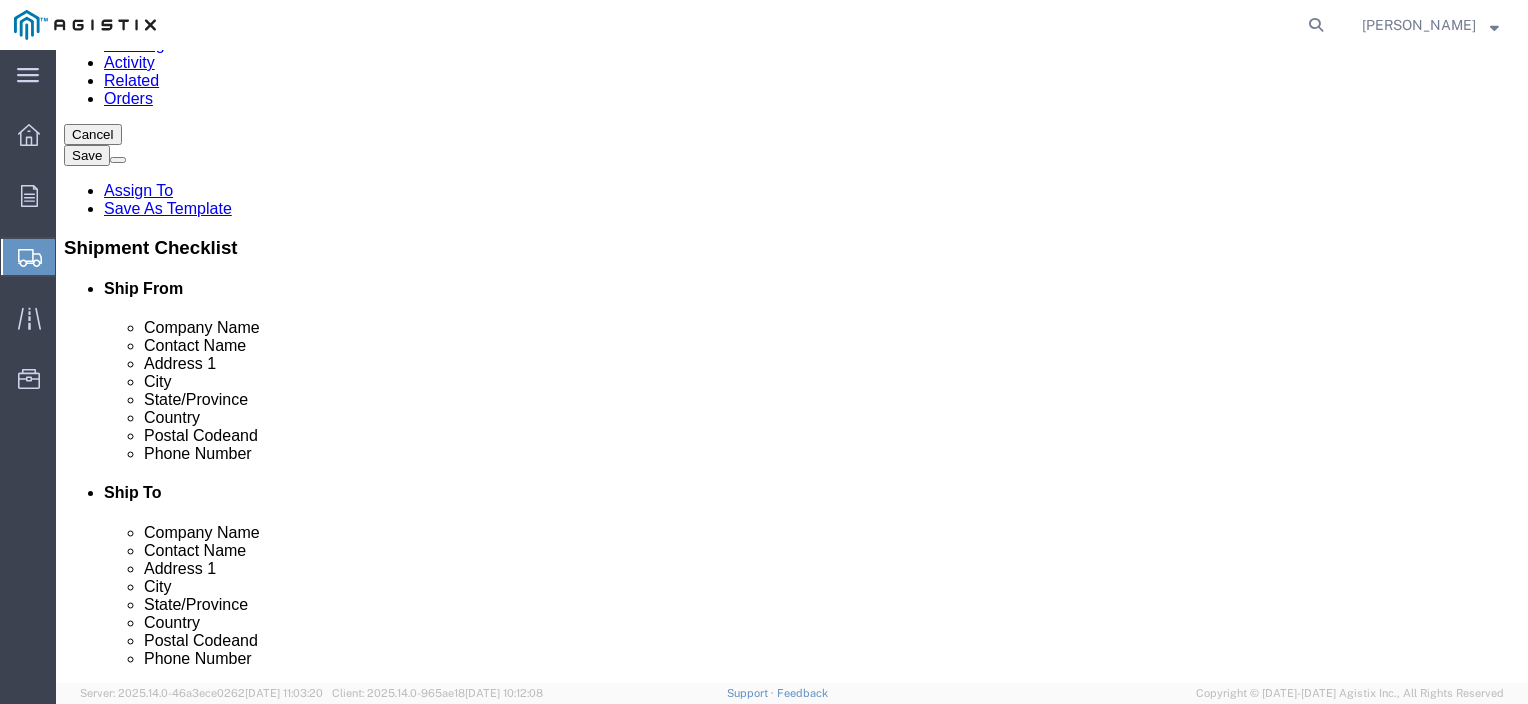 scroll, scrollTop: 300, scrollLeft: 0, axis: vertical 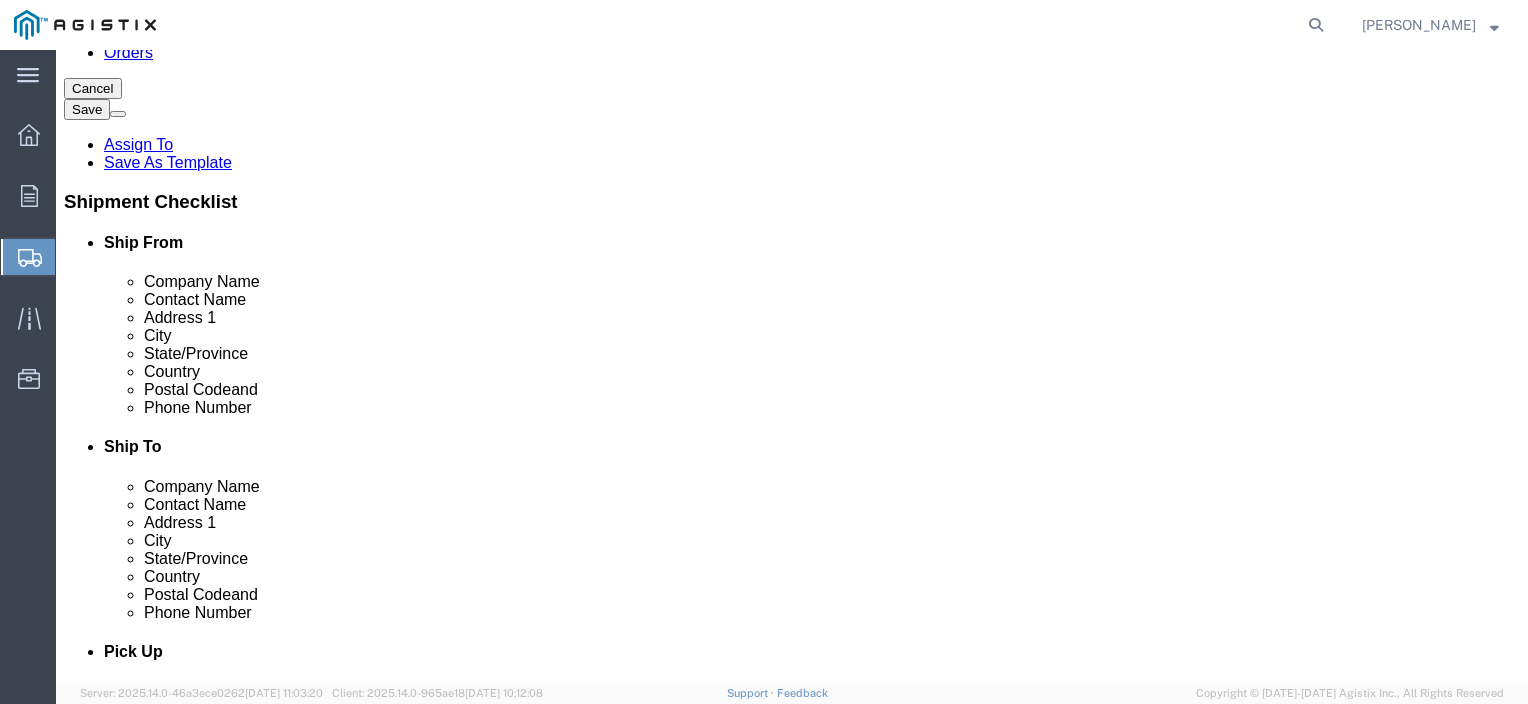 type on "WHEATLAND MATERIALS RECEIVING" 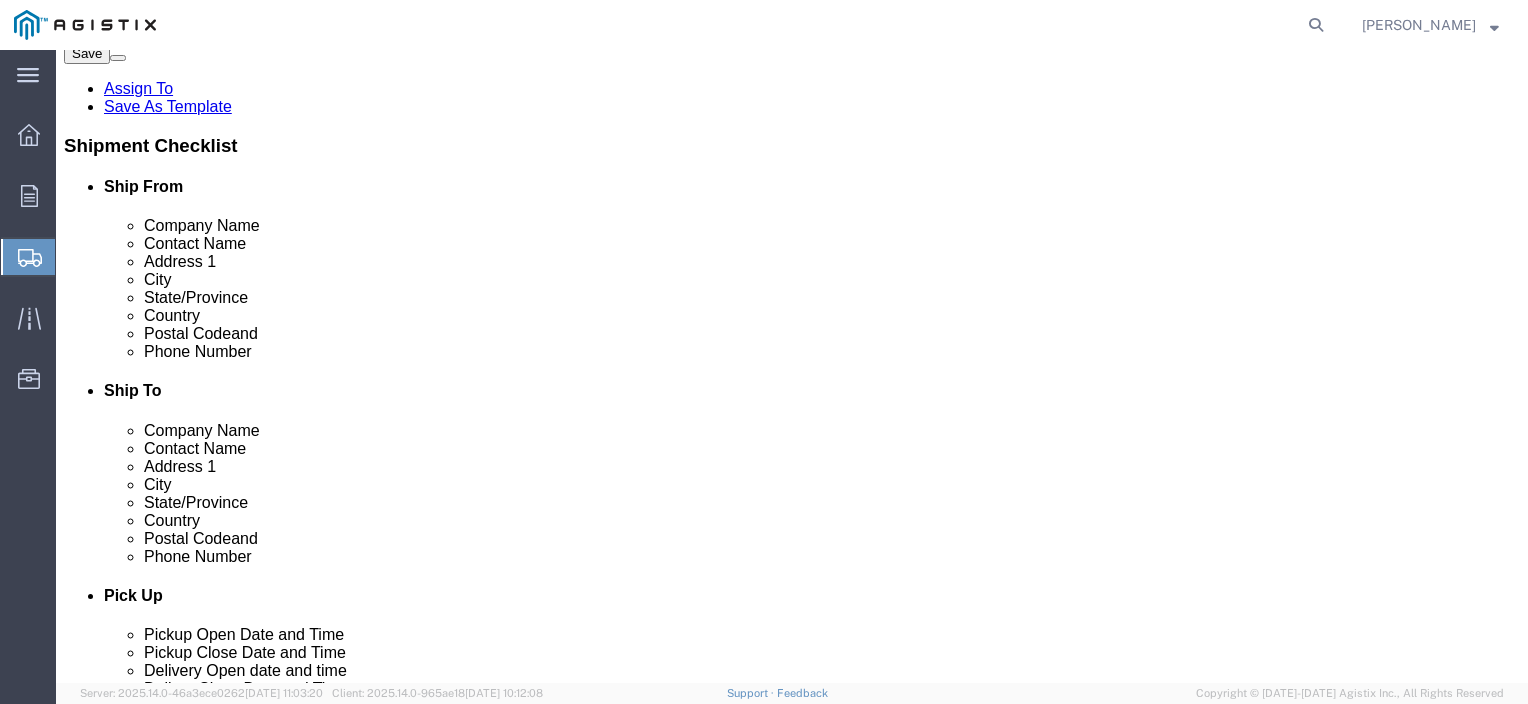 scroll, scrollTop: 500, scrollLeft: 0, axis: vertical 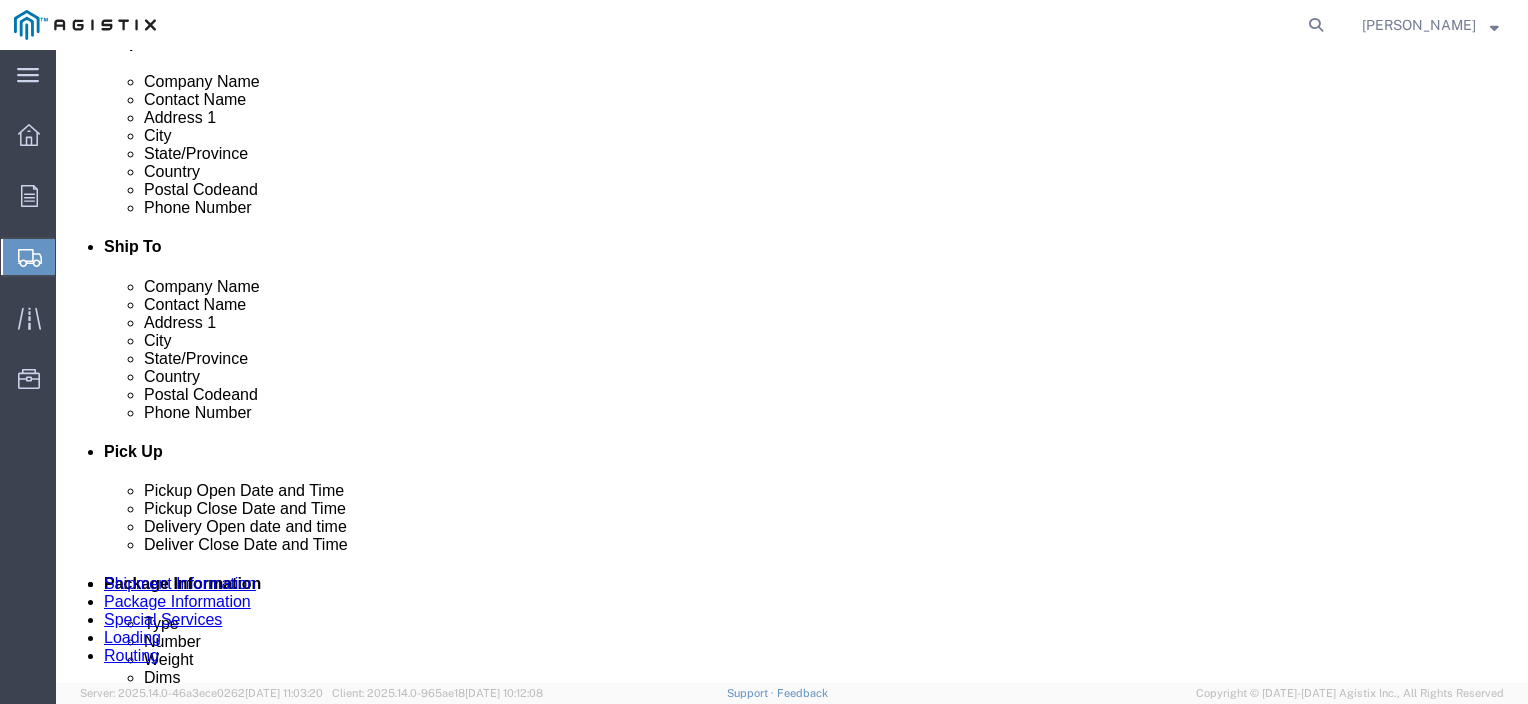 type on "[EMAIL_ADDRESS][PERSON_NAME][DOMAIN_NAME]" 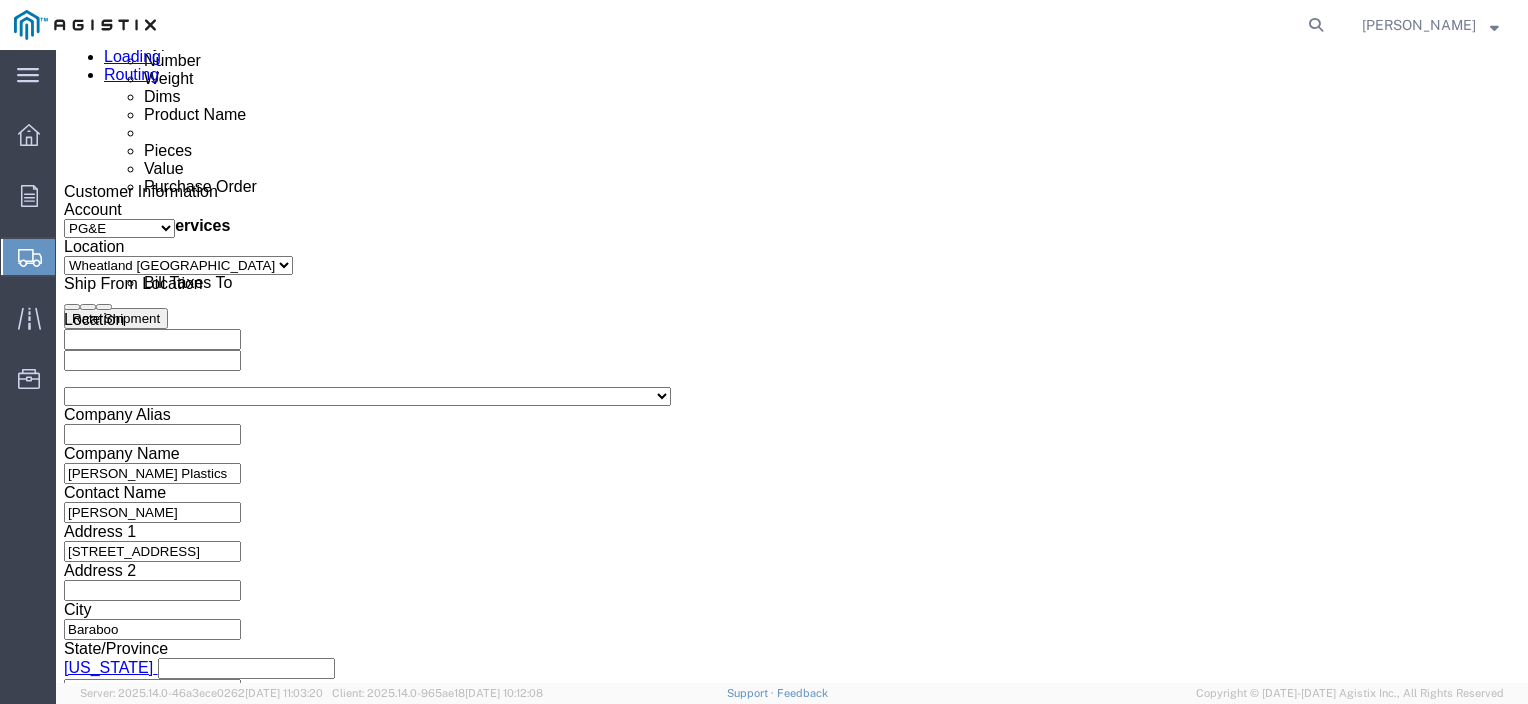 scroll, scrollTop: 1200, scrollLeft: 0, axis: vertical 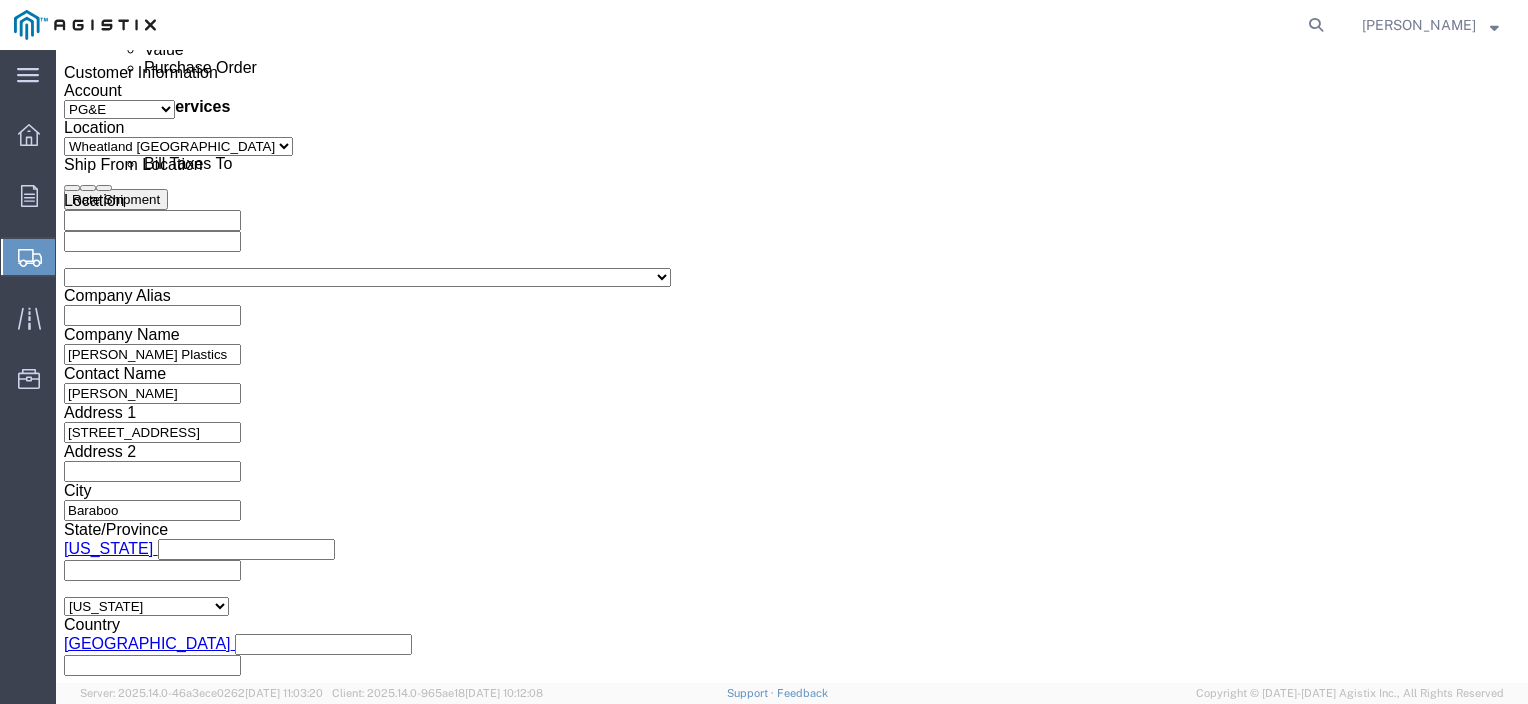 click 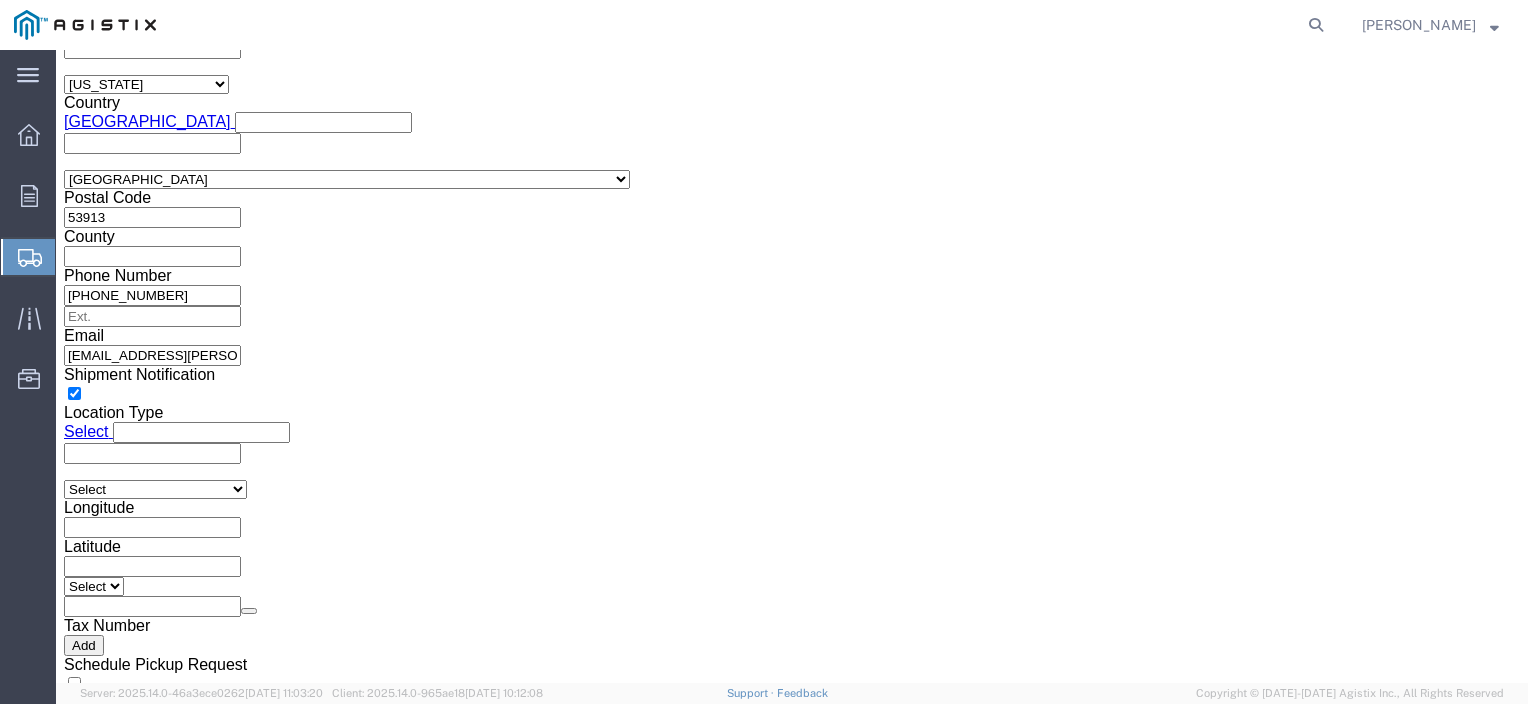 click on "9:00 AM" 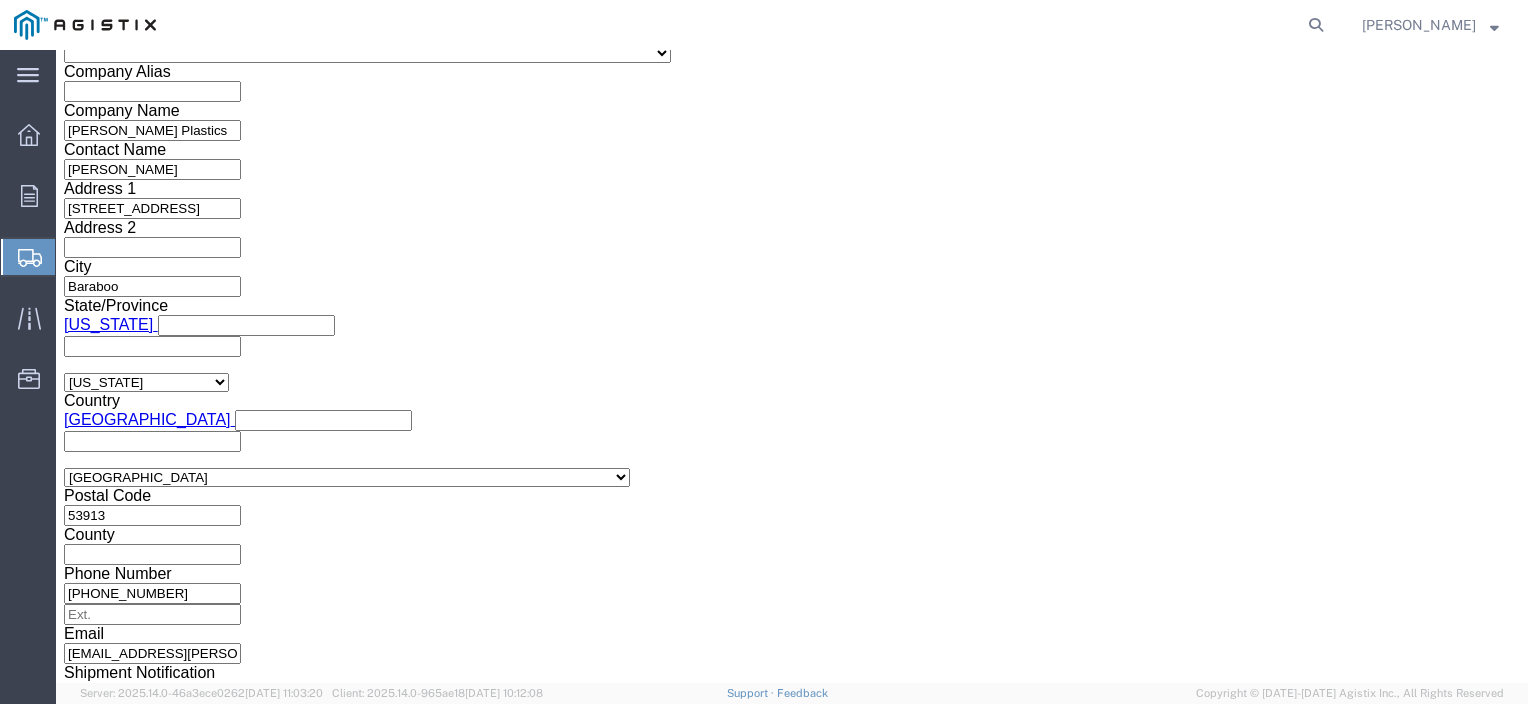 scroll, scrollTop: 1422, scrollLeft: 0, axis: vertical 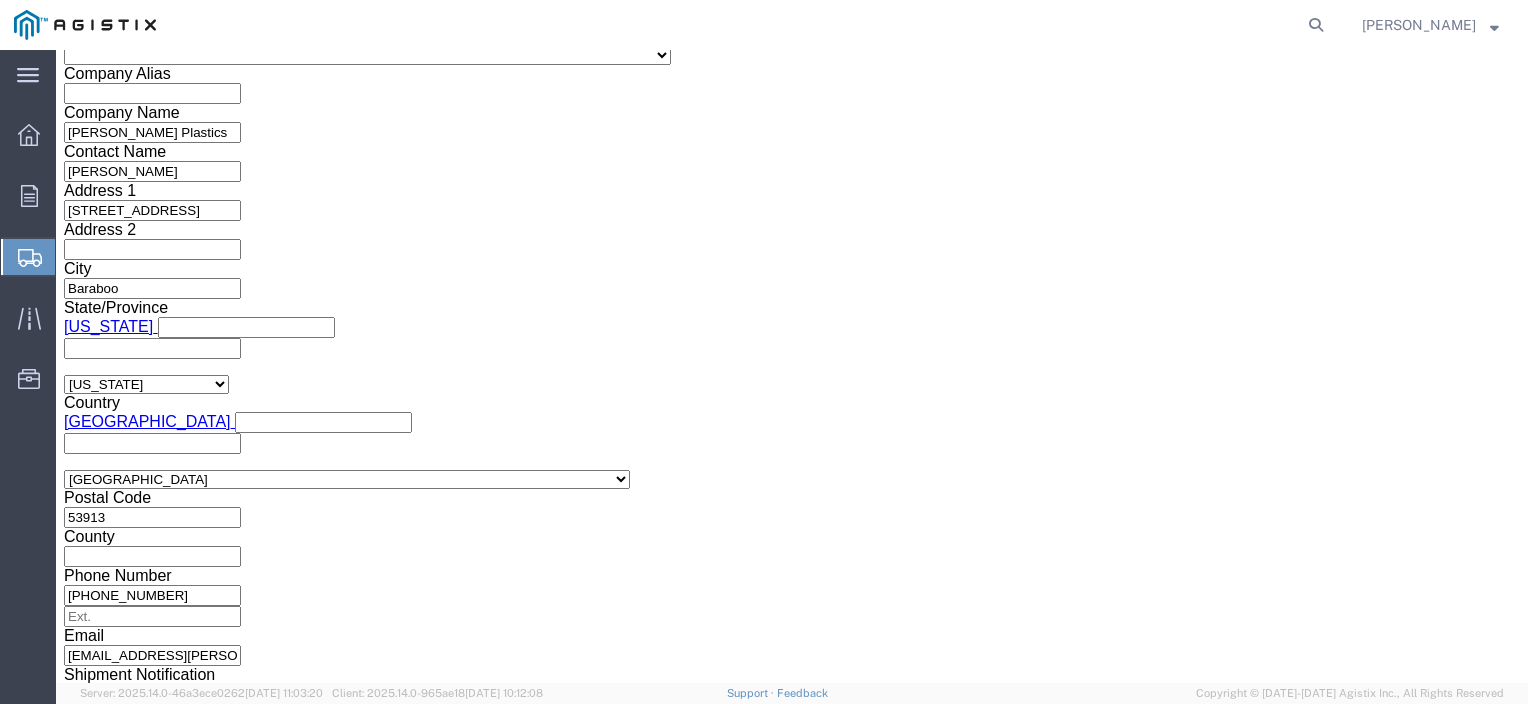click on "[DATE] 9:00 AM" 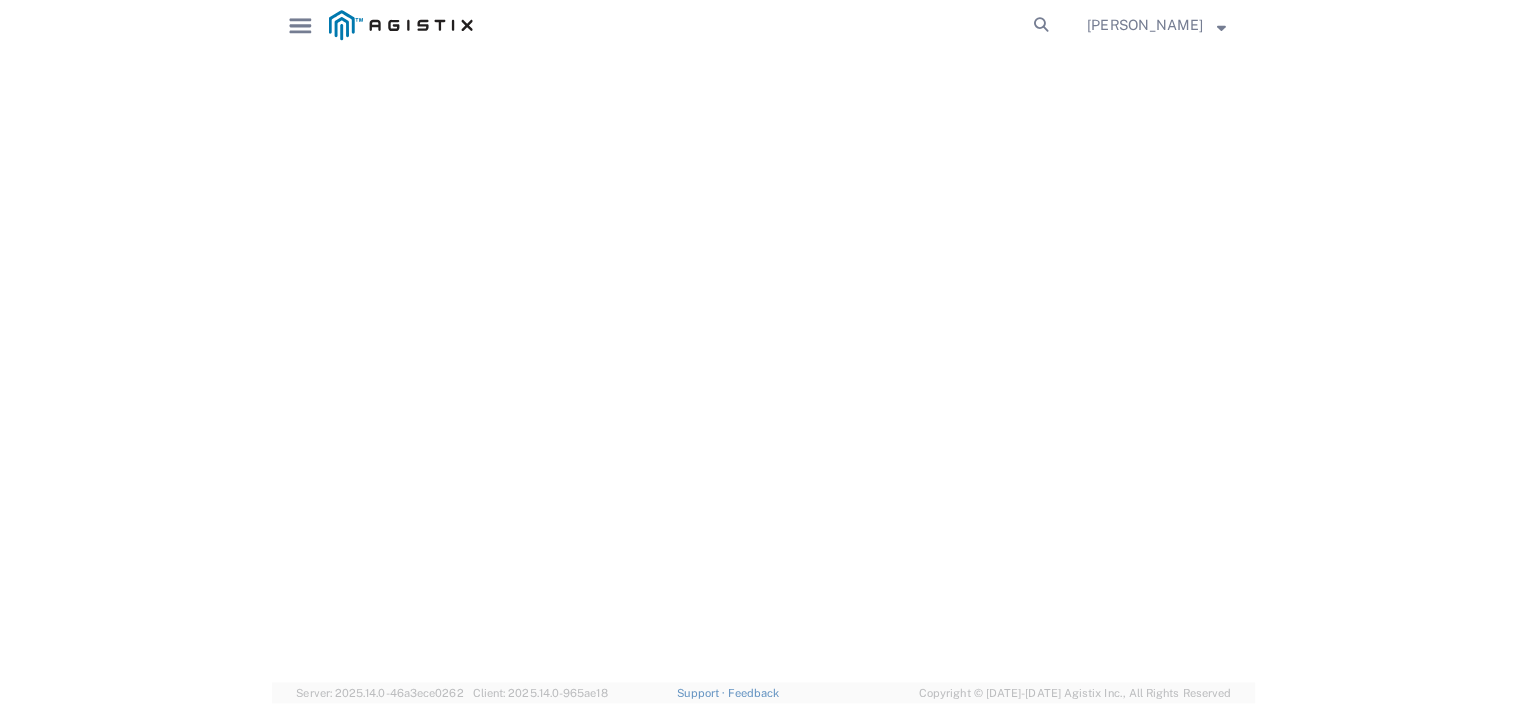 scroll, scrollTop: 1385, scrollLeft: 0, axis: vertical 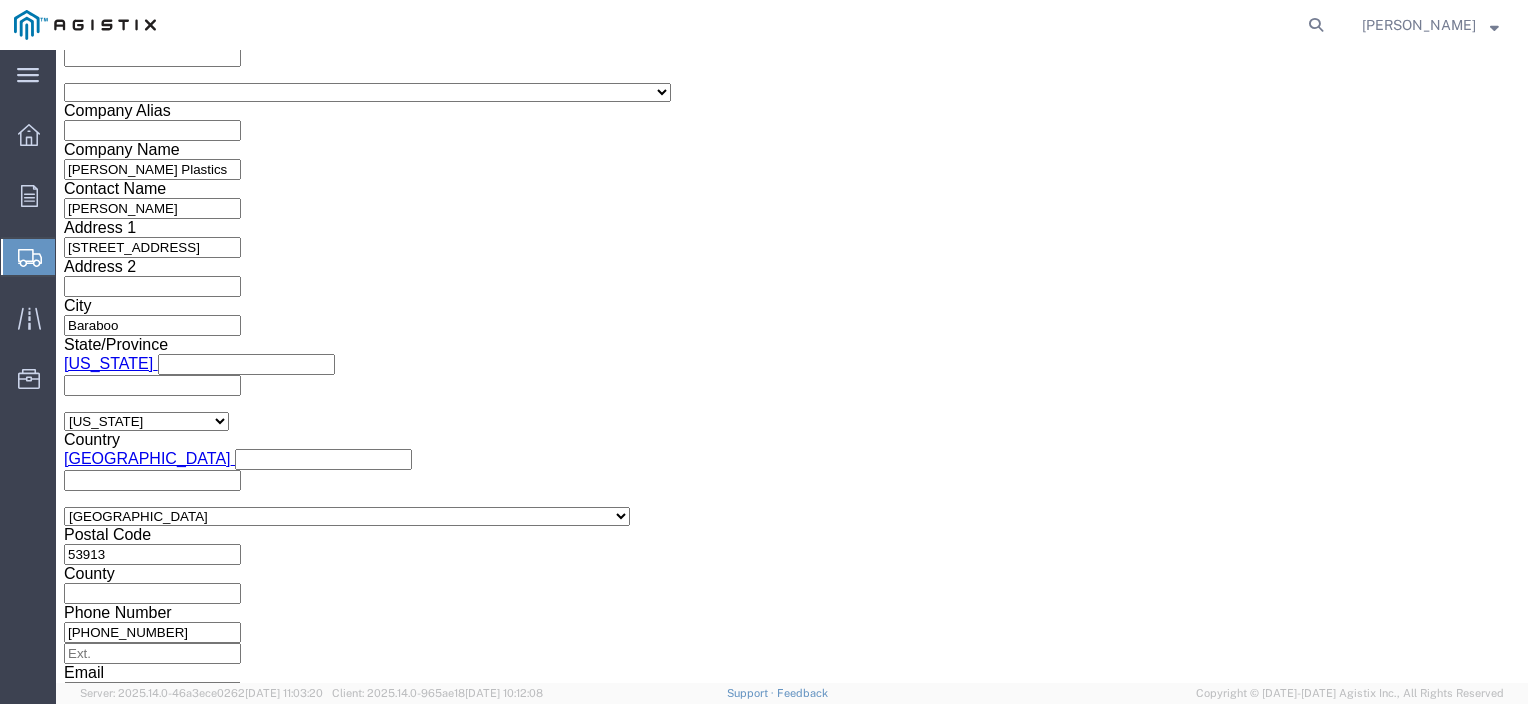 click 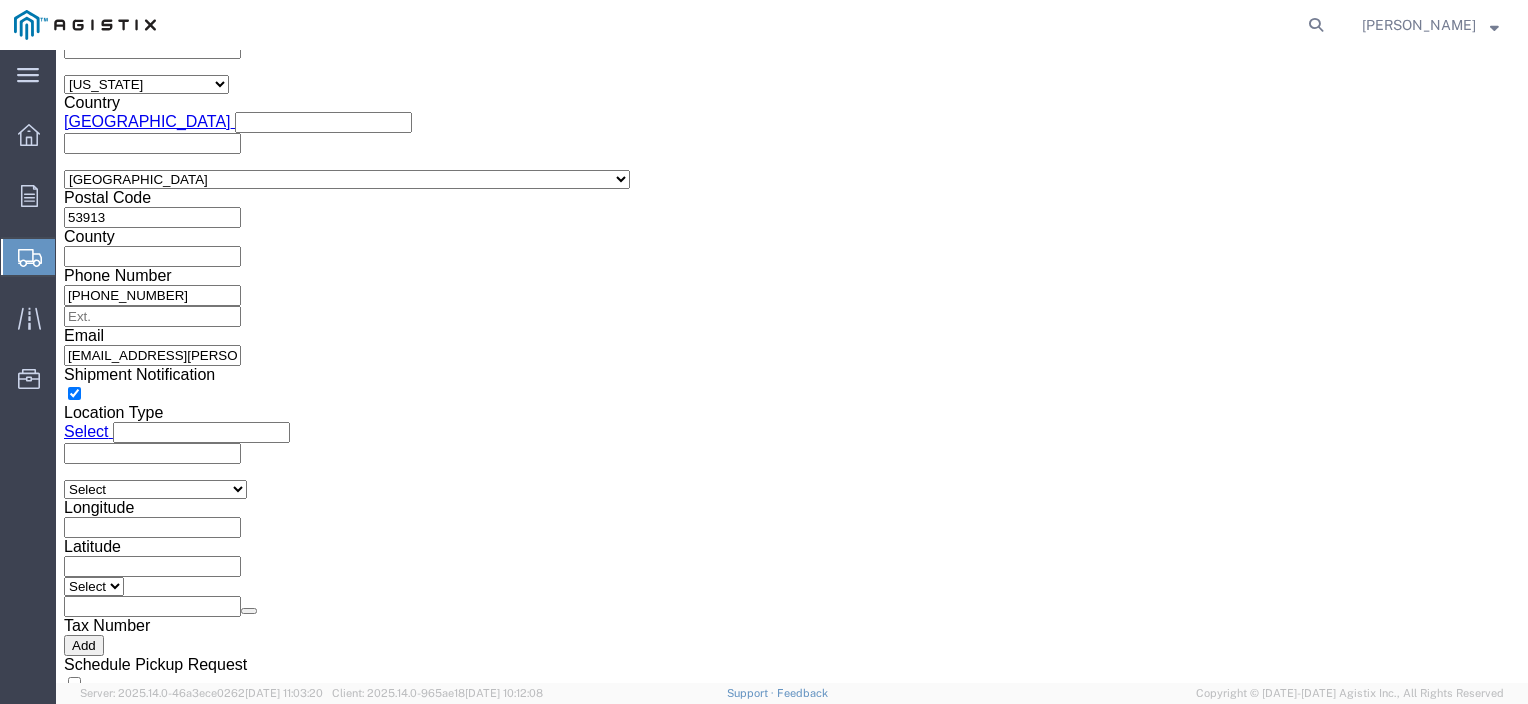 click on "3:00 PM" 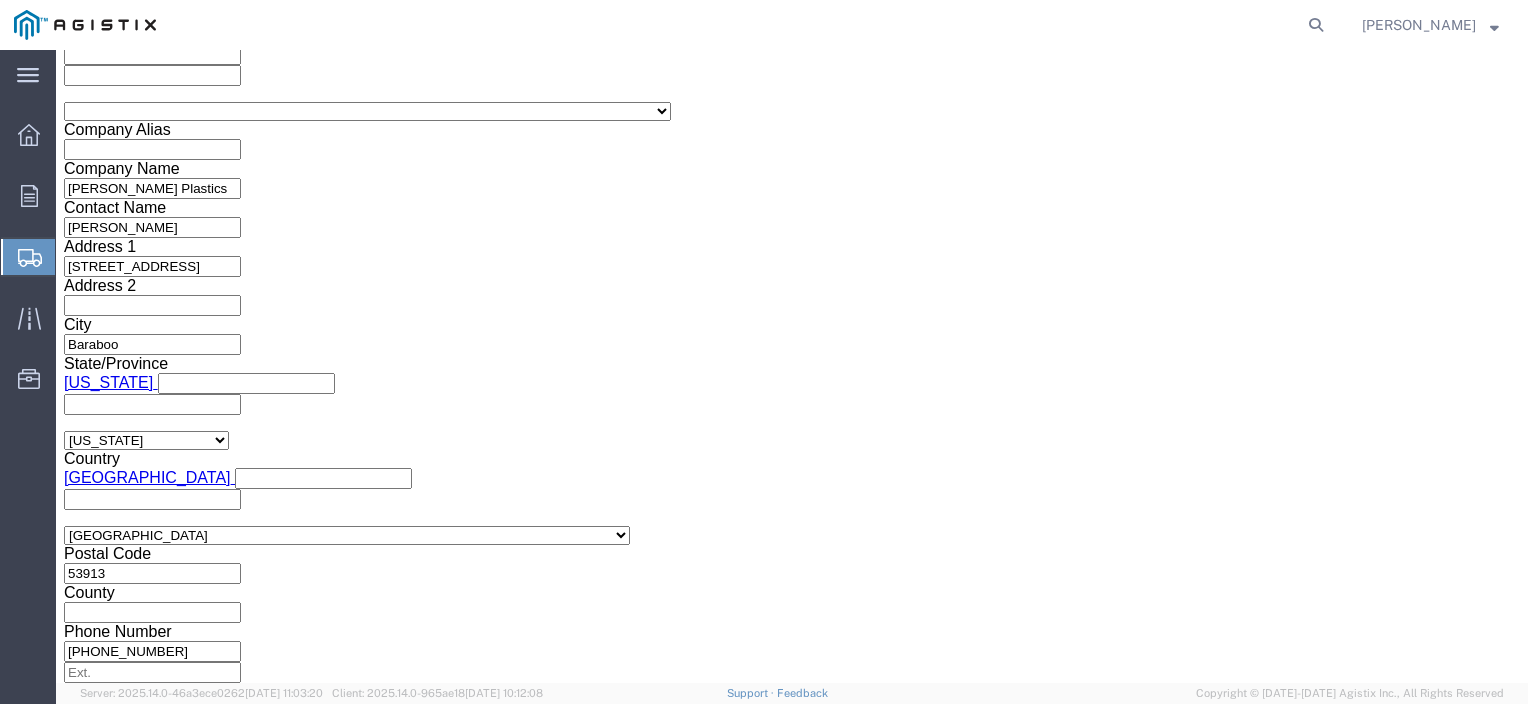 scroll, scrollTop: 1322, scrollLeft: 0, axis: vertical 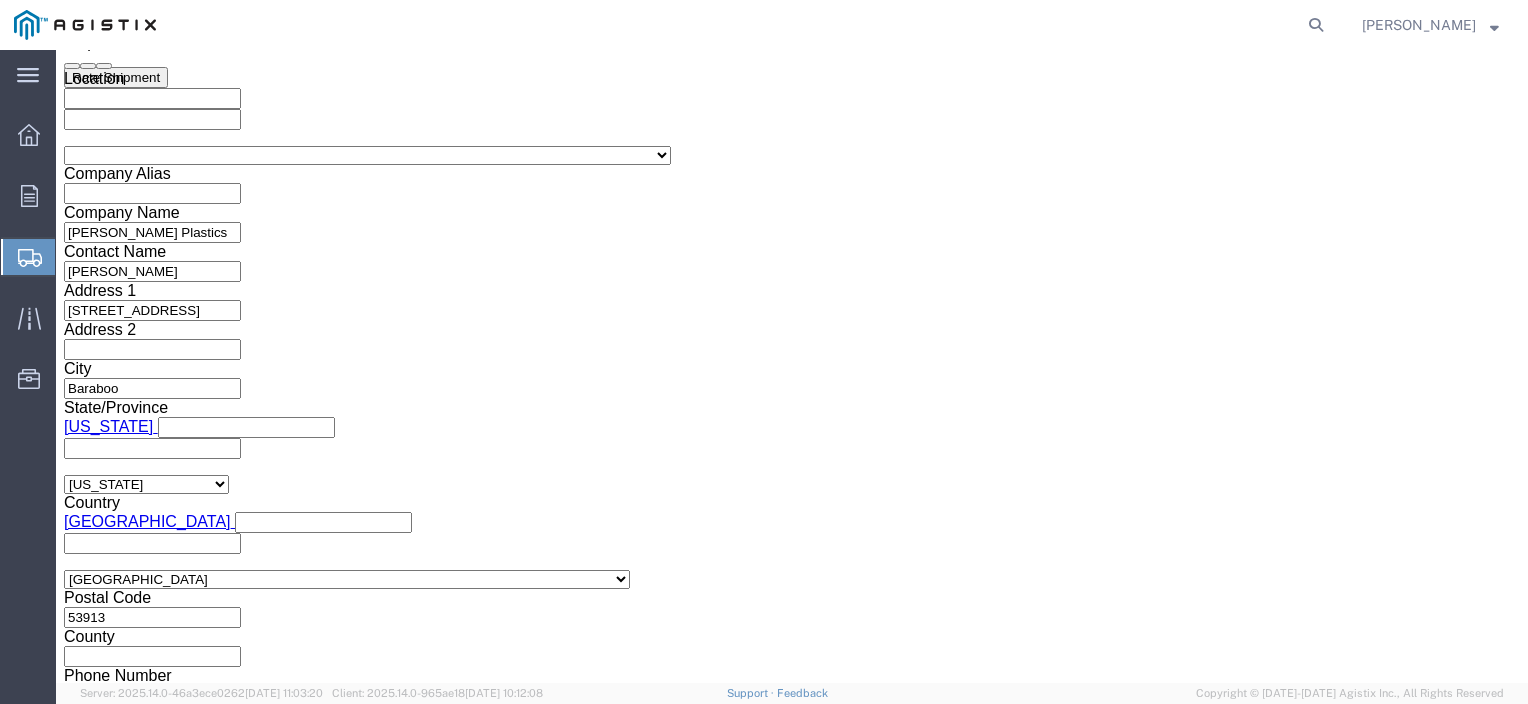 click 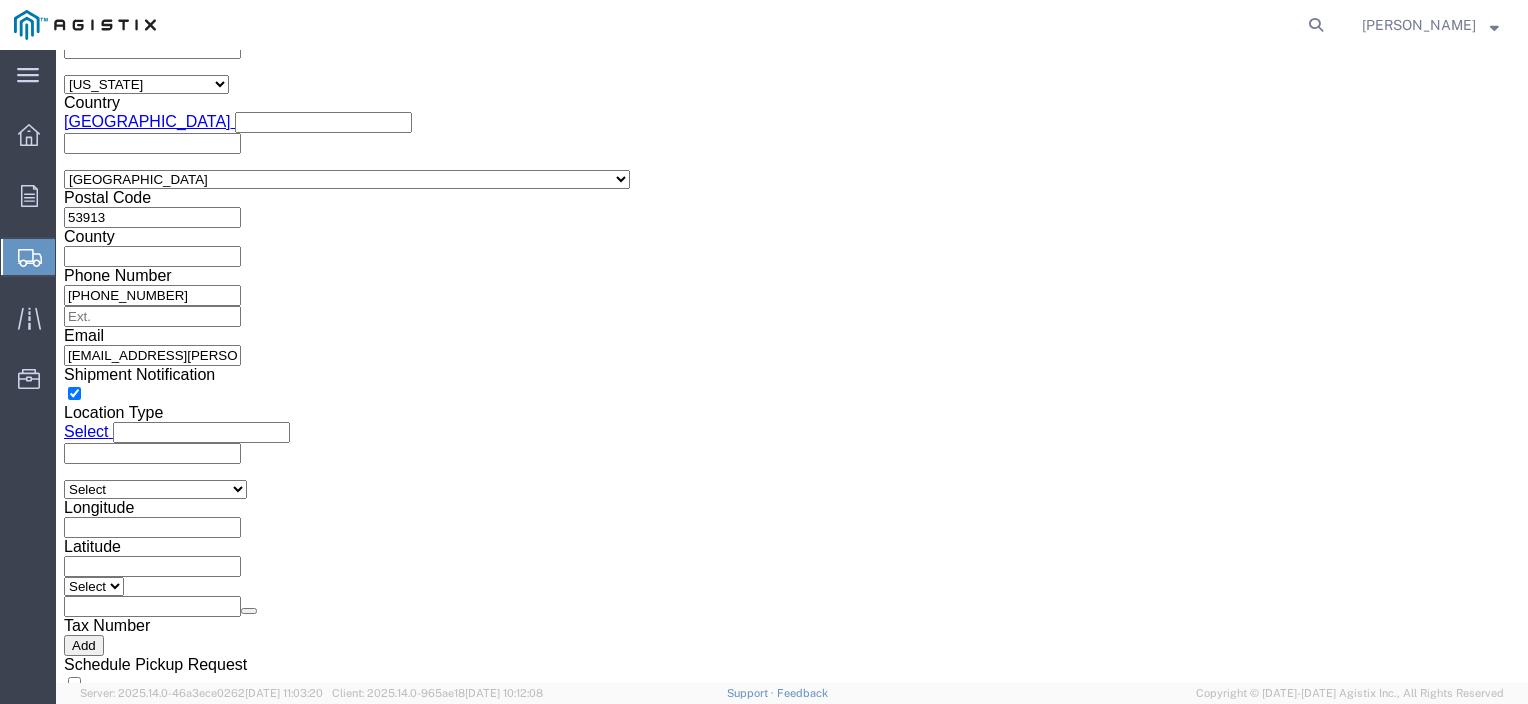 click on "2:00 AM" 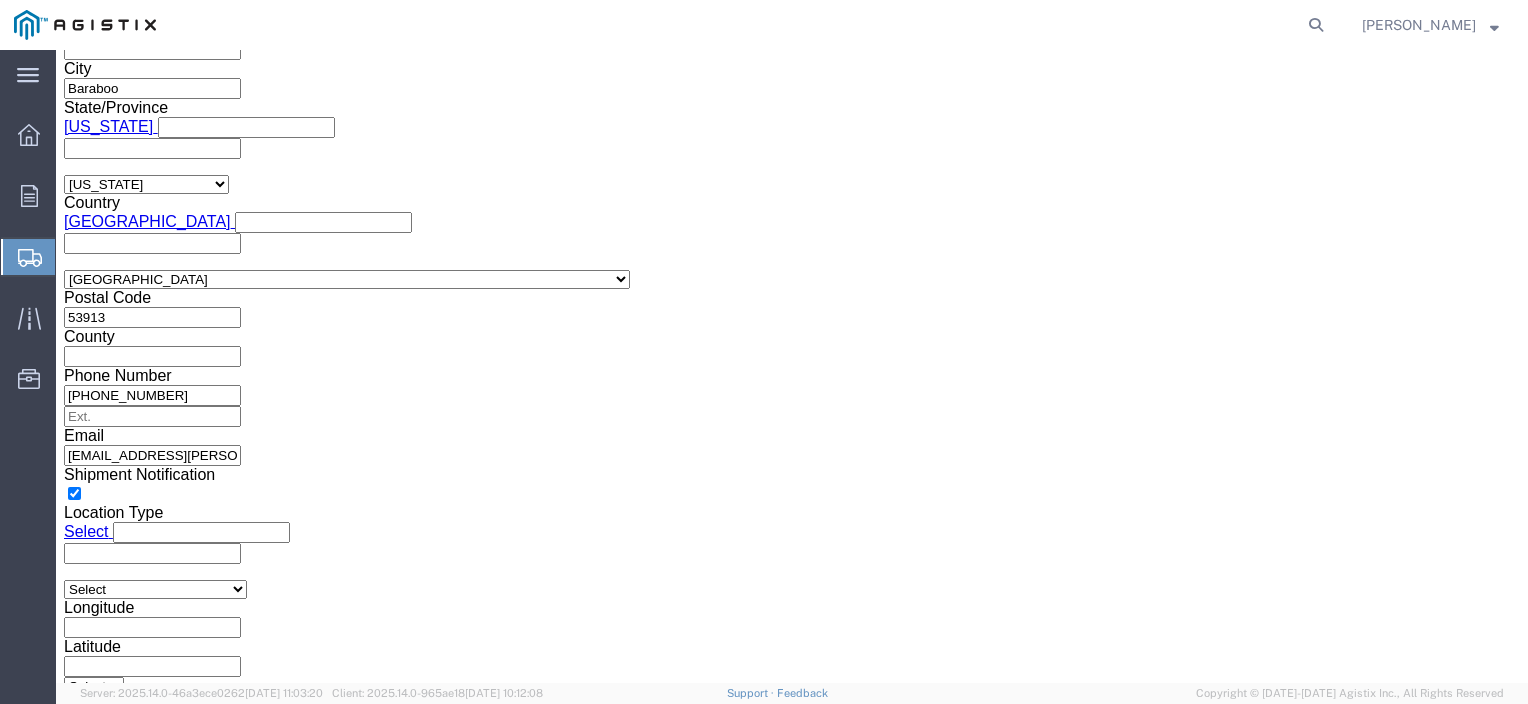 scroll, scrollTop: 1422, scrollLeft: 0, axis: vertical 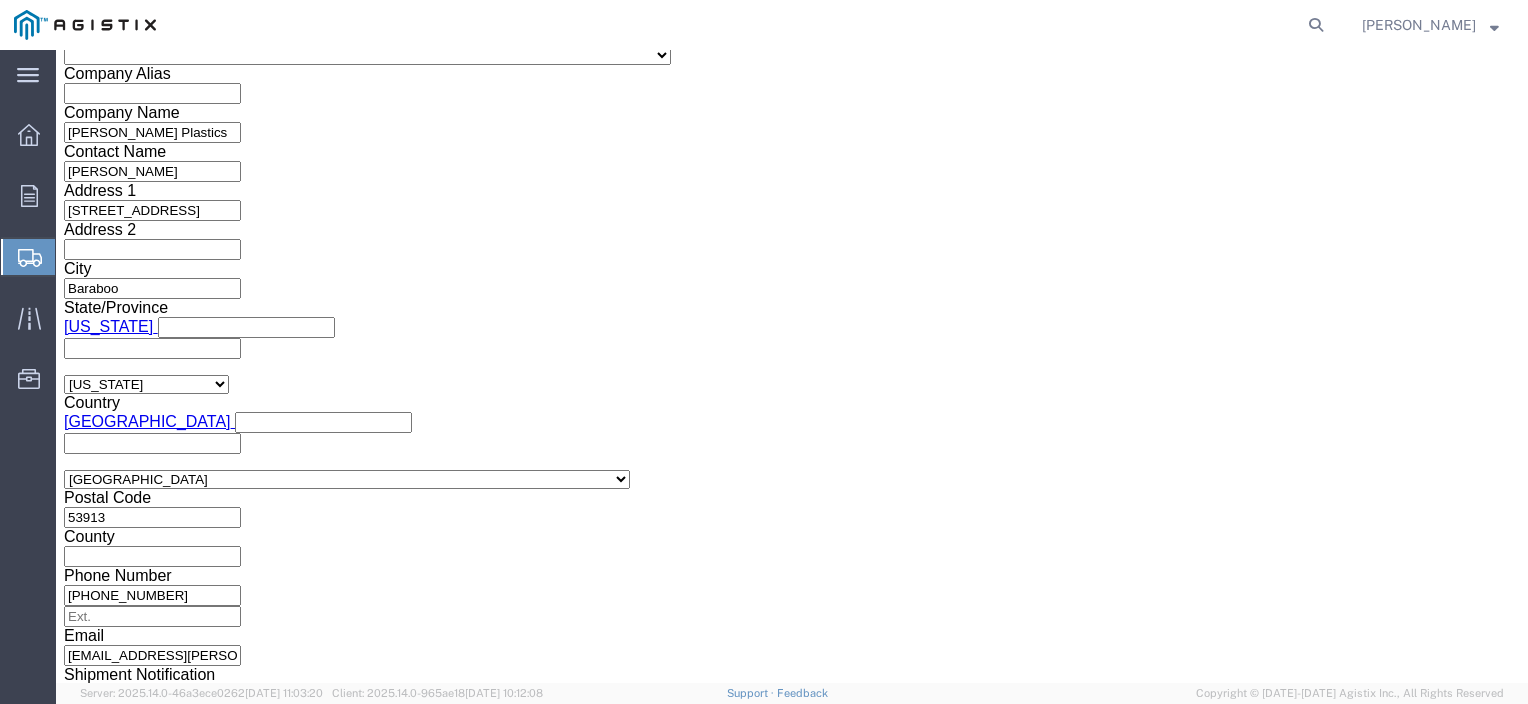 click 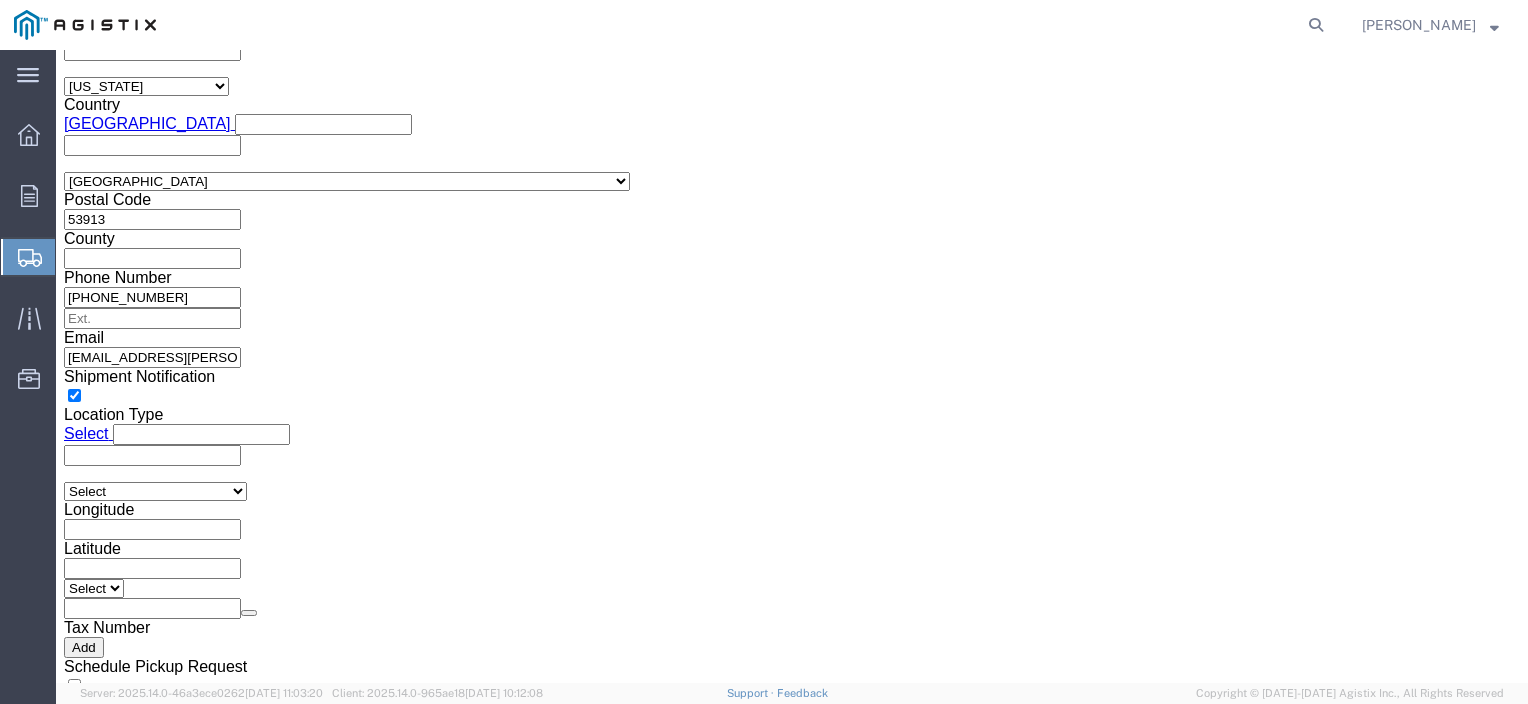 scroll, scrollTop: 1722, scrollLeft: 0, axis: vertical 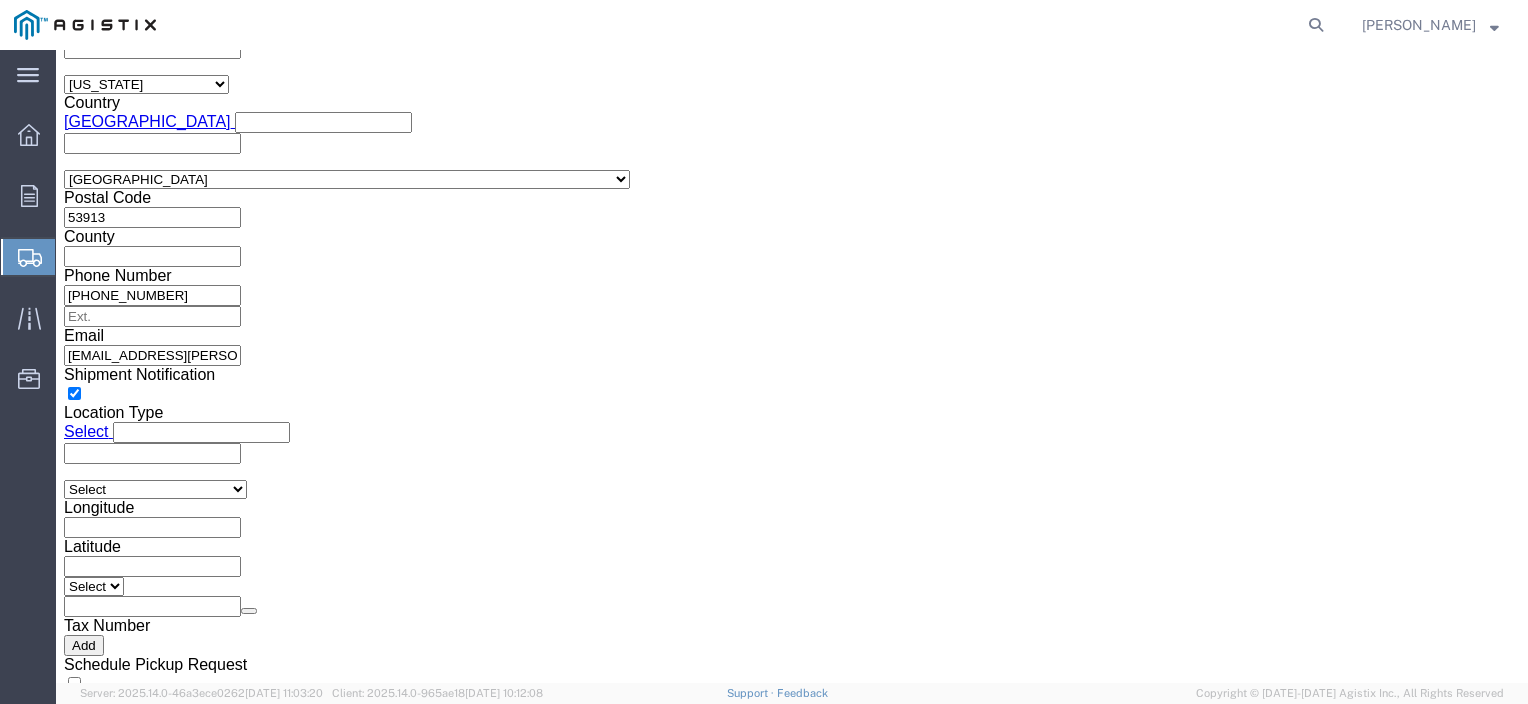 type on "3501412095" 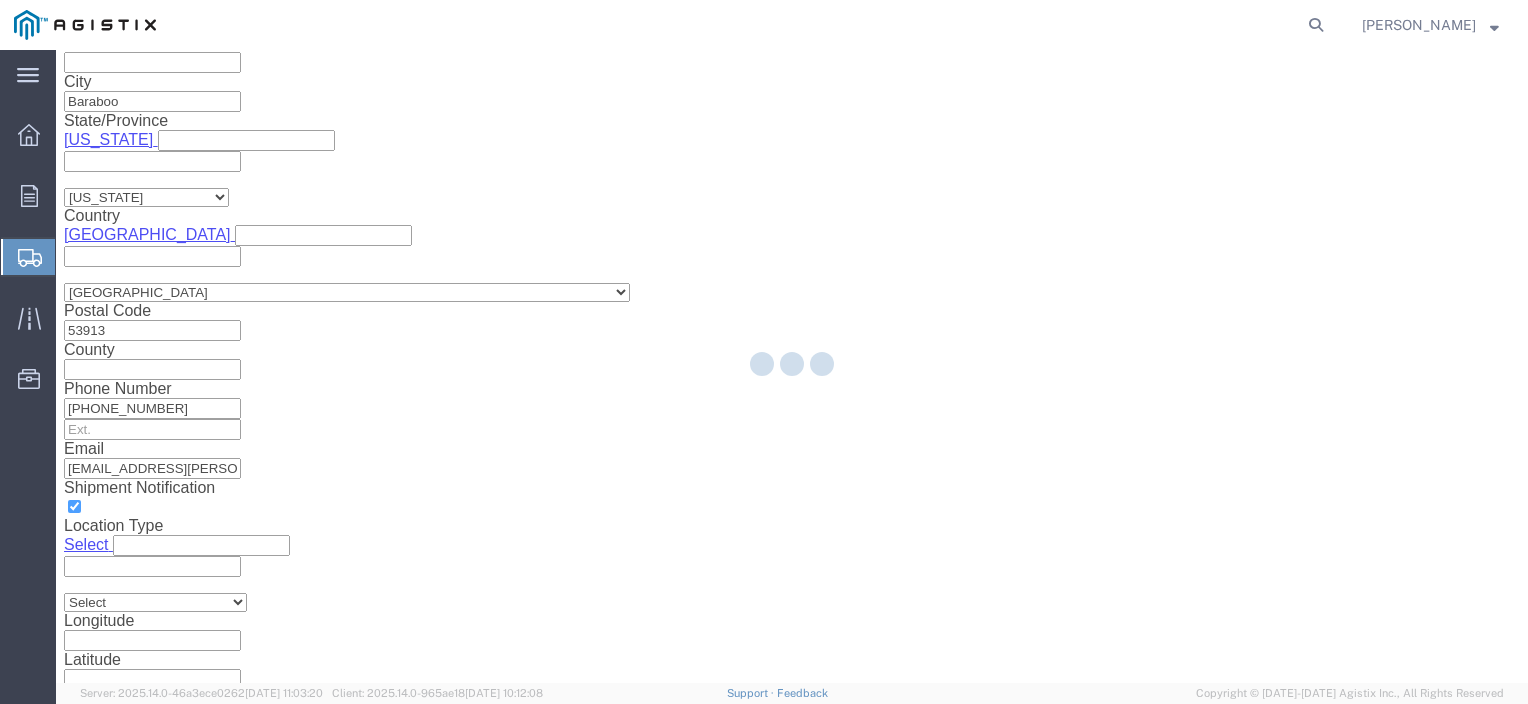 scroll, scrollTop: 0, scrollLeft: 0, axis: both 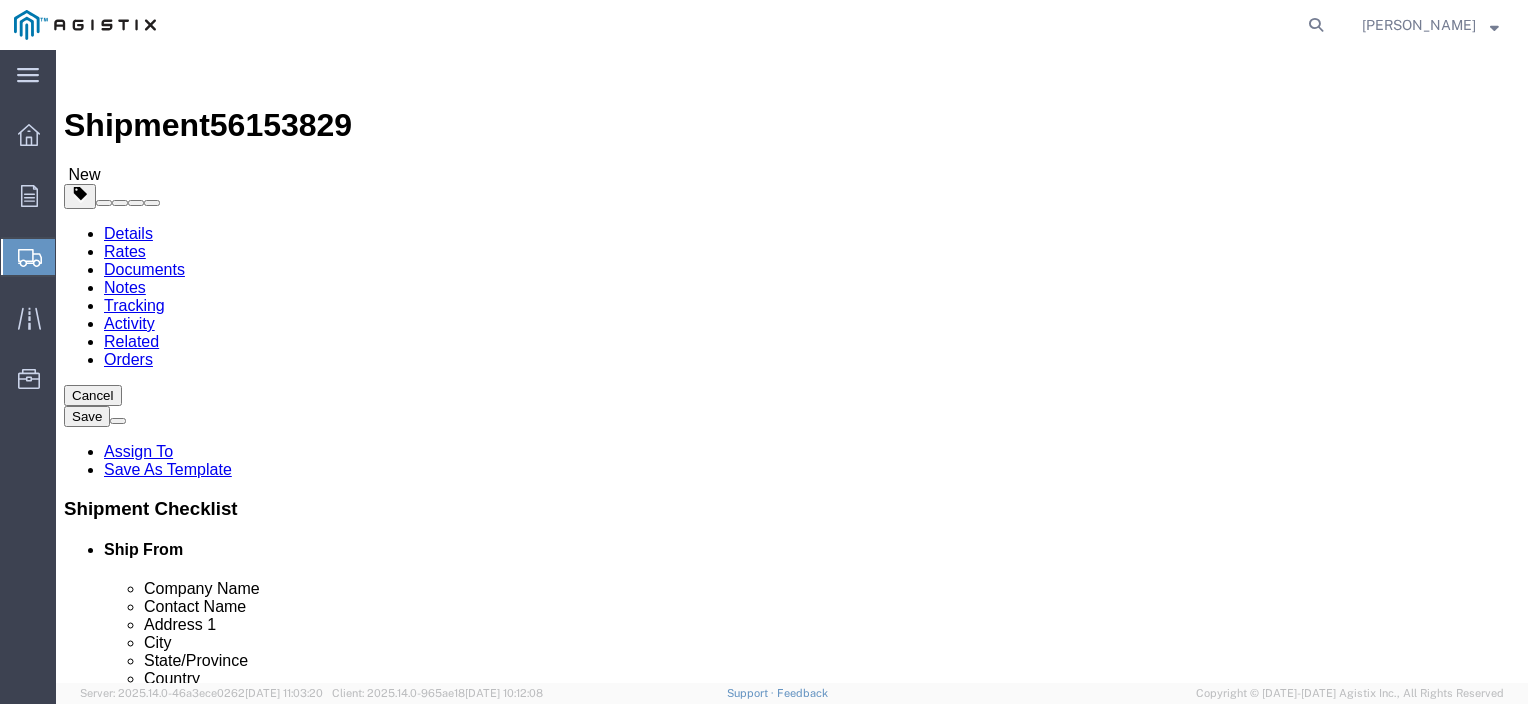 click on "Select Bulk Bundle(s) Cardboard Box(es) Carton(s) Crate(s) Drum(s) (Fiberboard) Drum(s) (Metal) Drum(s) (Plastic) Envelope Naked Cargo (UnPackaged) Pallet(s) Oversized (Not Stackable) Pallet(s) Oversized (Stackable) Pallet(s) Standard (Not Stackable) Pallet(s) Standard (Stackable) Roll(s) Your Packaging" 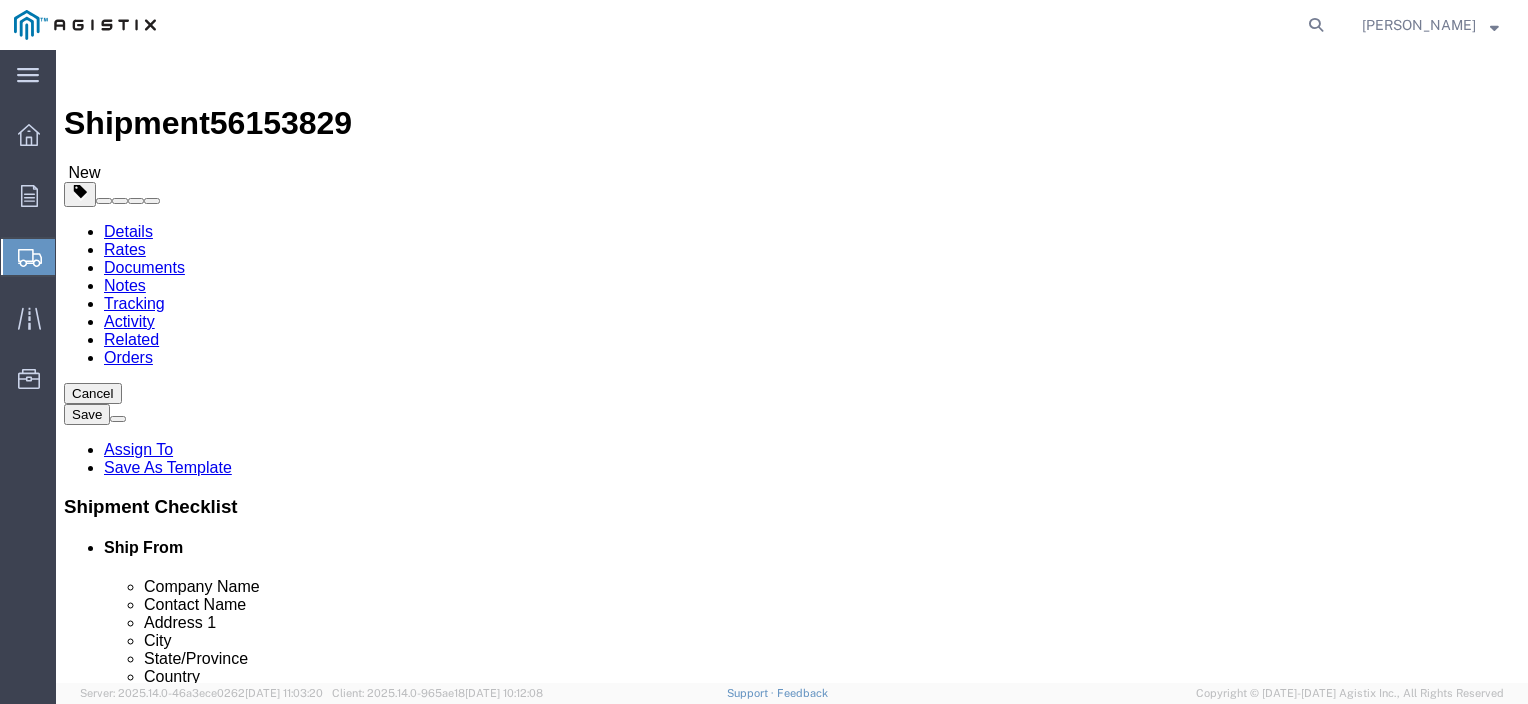 scroll, scrollTop: 0, scrollLeft: 0, axis: both 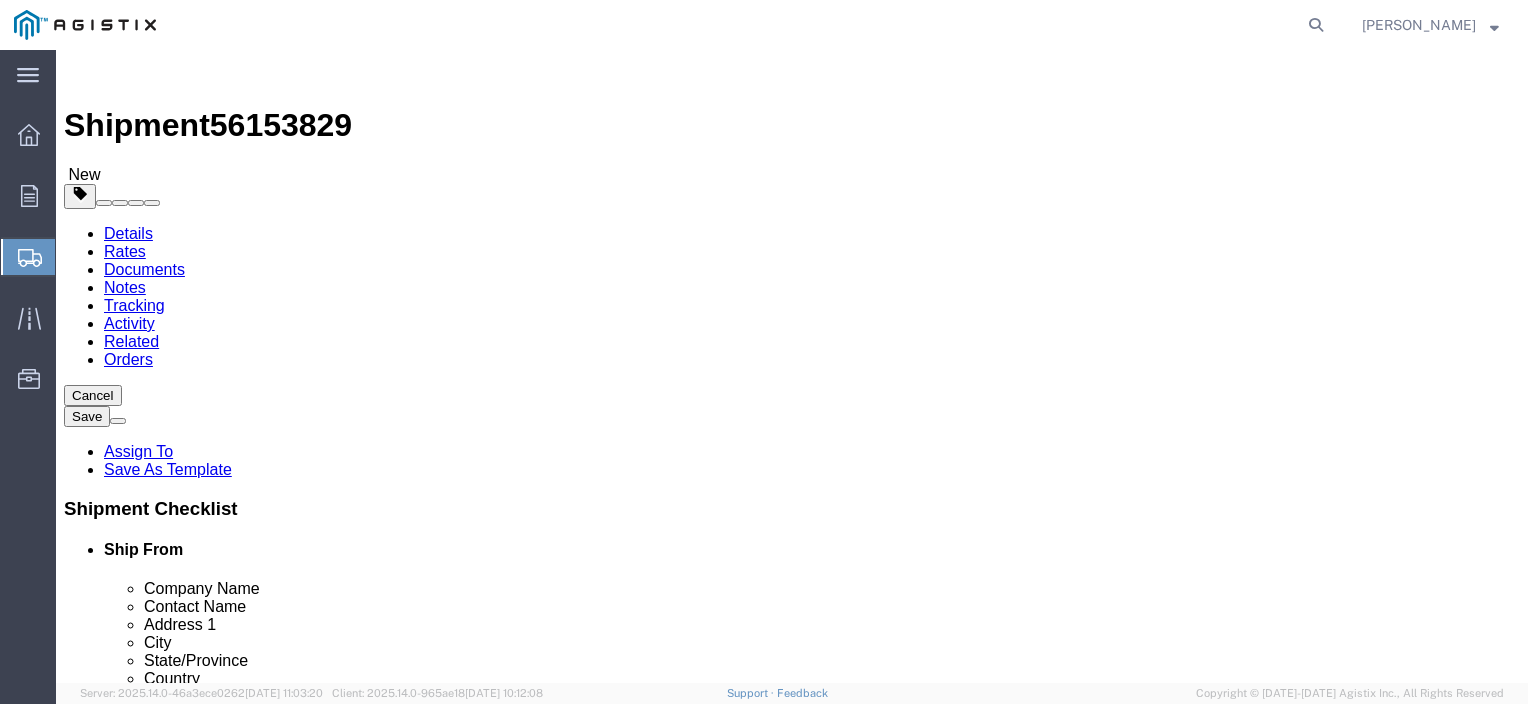 click on "0.00" 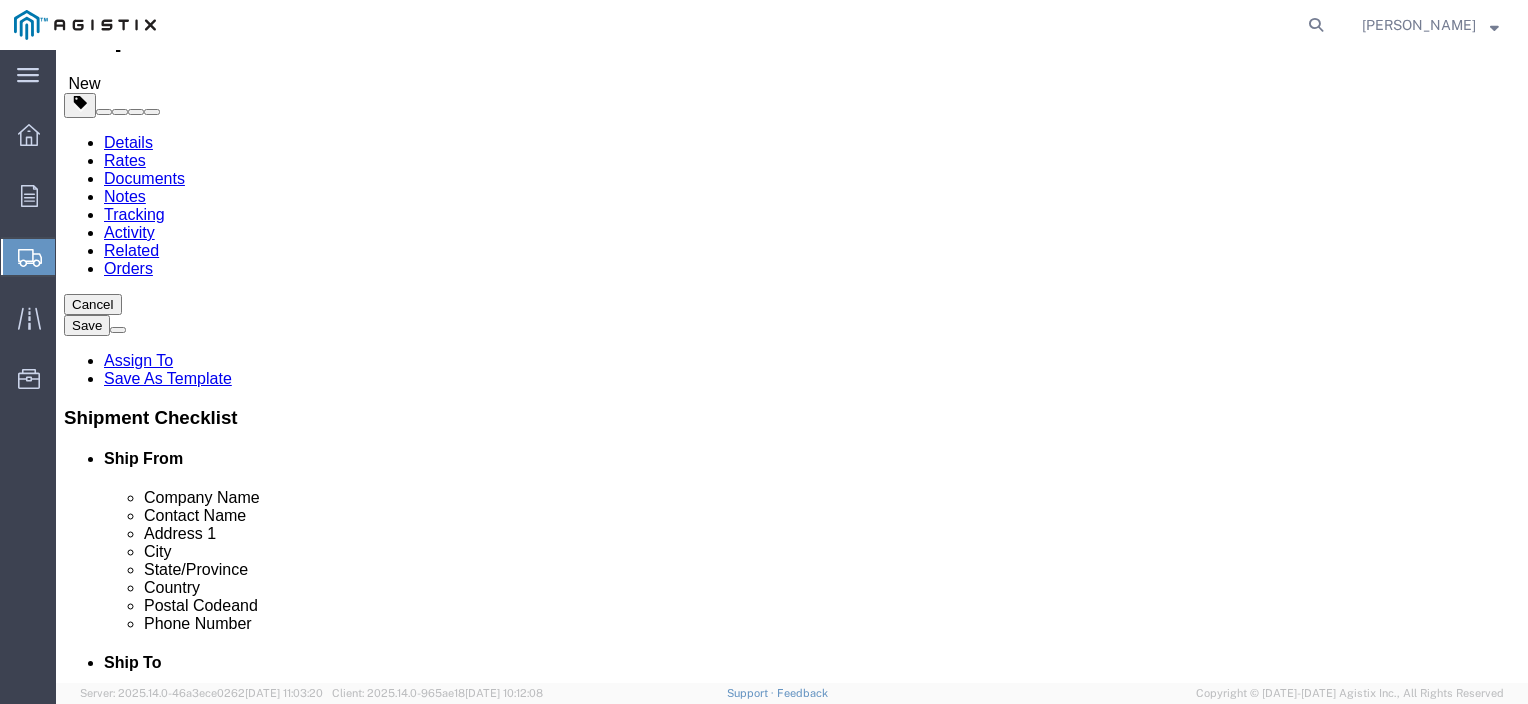 scroll, scrollTop: 102, scrollLeft: 0, axis: vertical 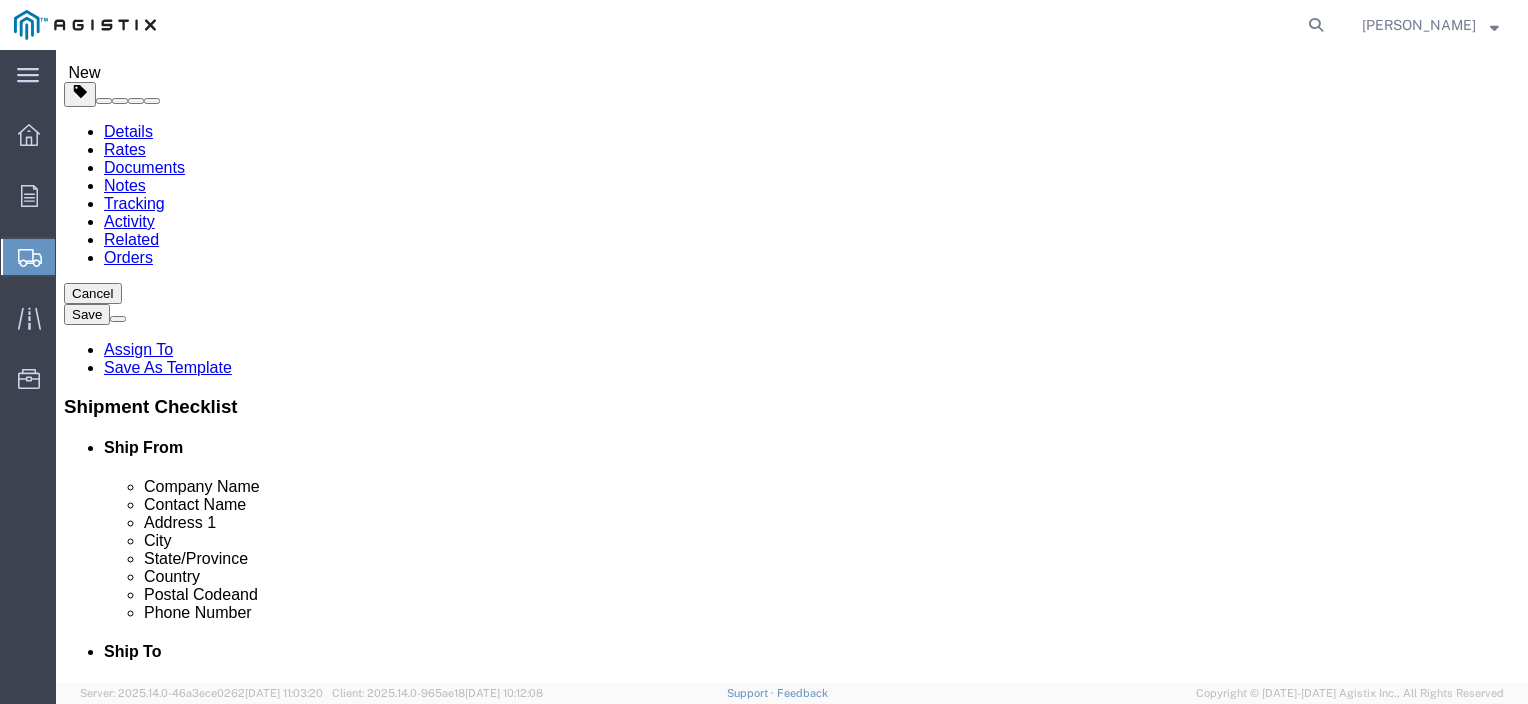 click on "Add Content" 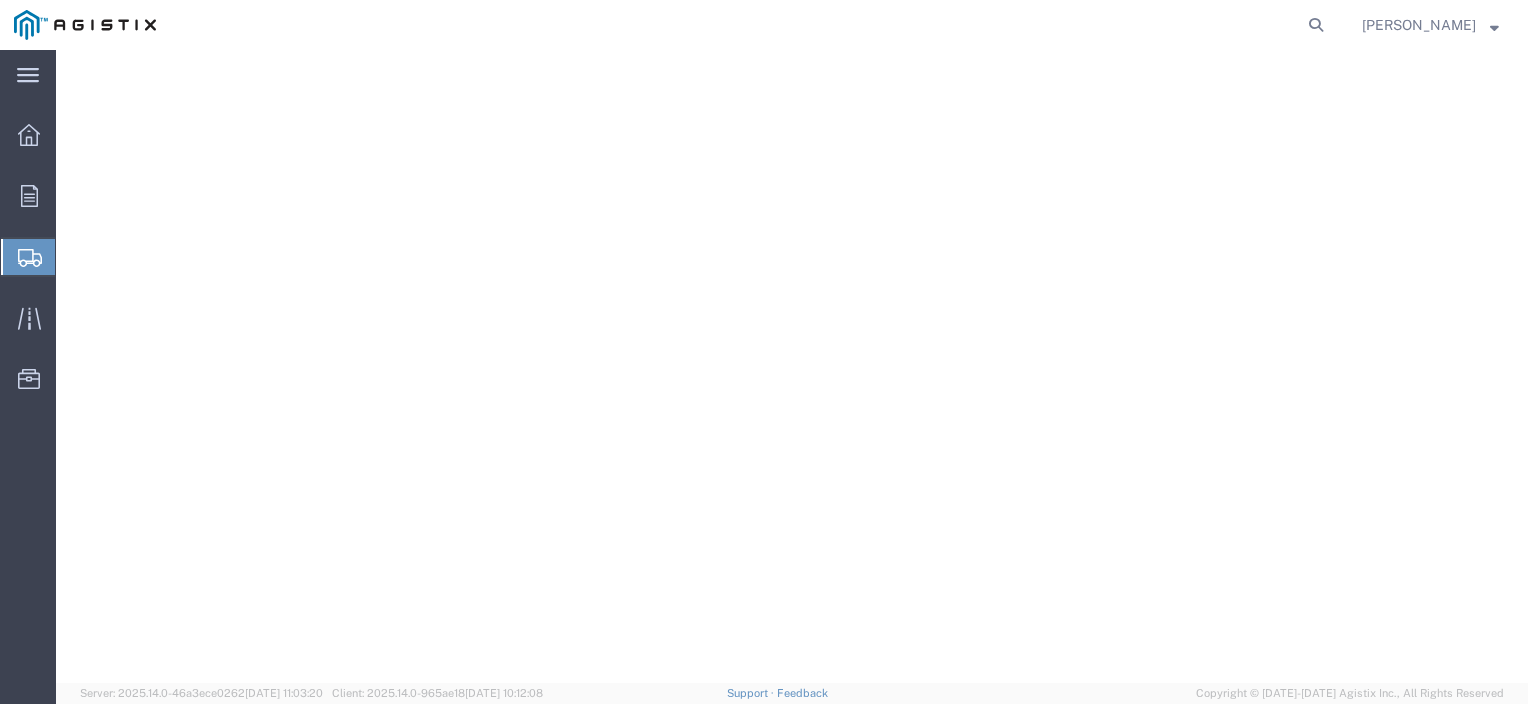 scroll, scrollTop: 0, scrollLeft: 0, axis: both 